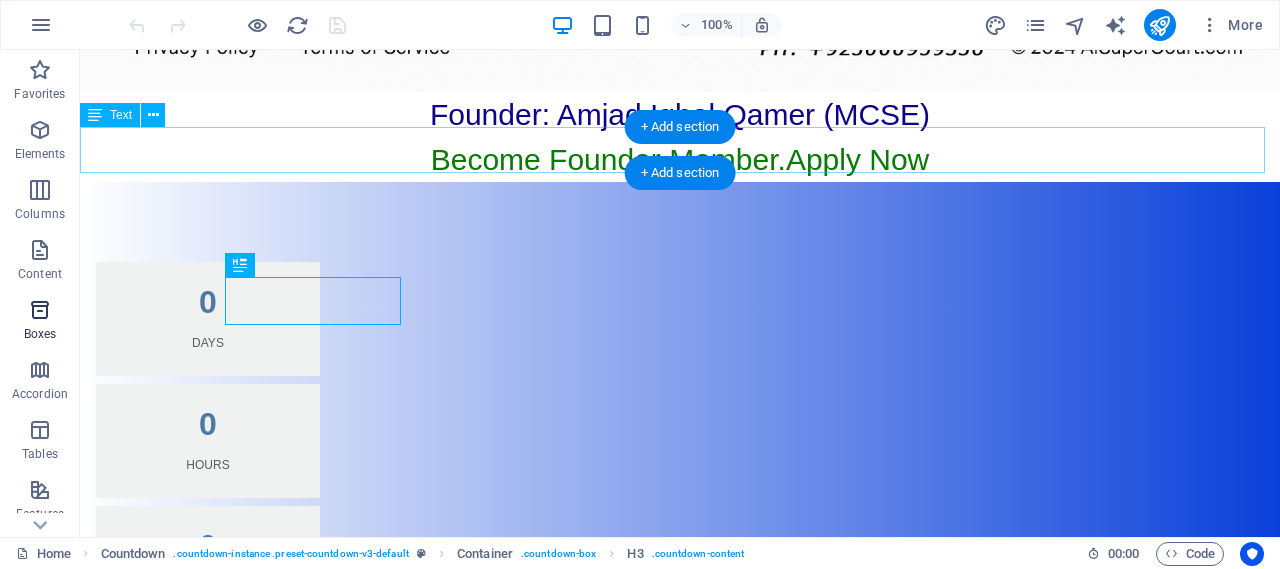 scroll, scrollTop: 758, scrollLeft: 0, axis: vertical 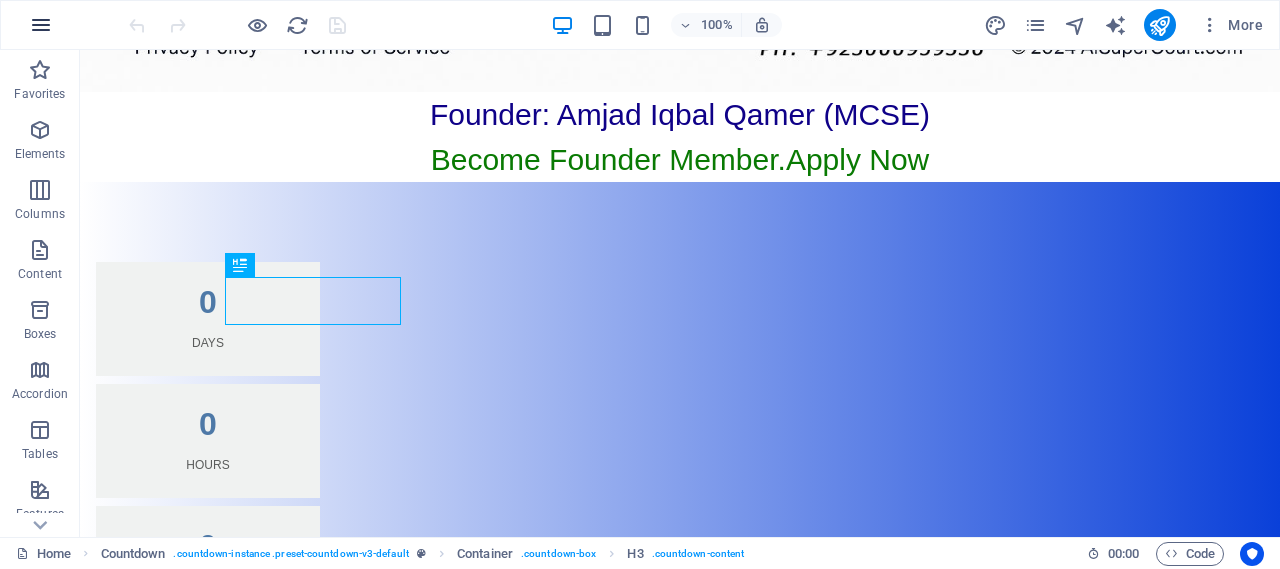 click at bounding box center [41, 25] 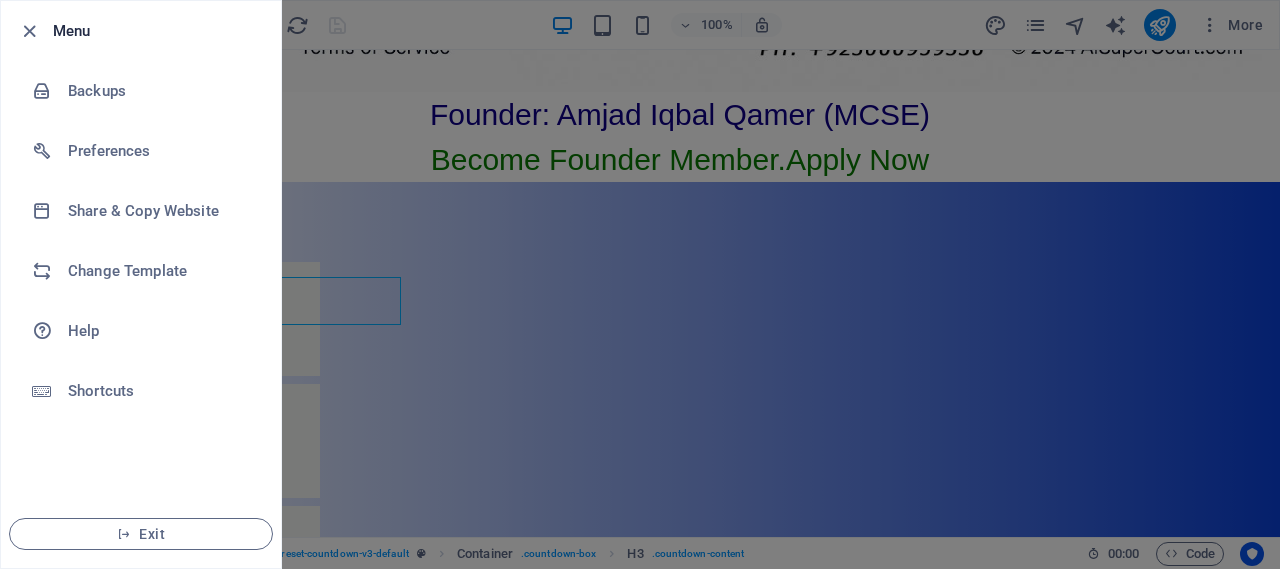click at bounding box center [640, 284] 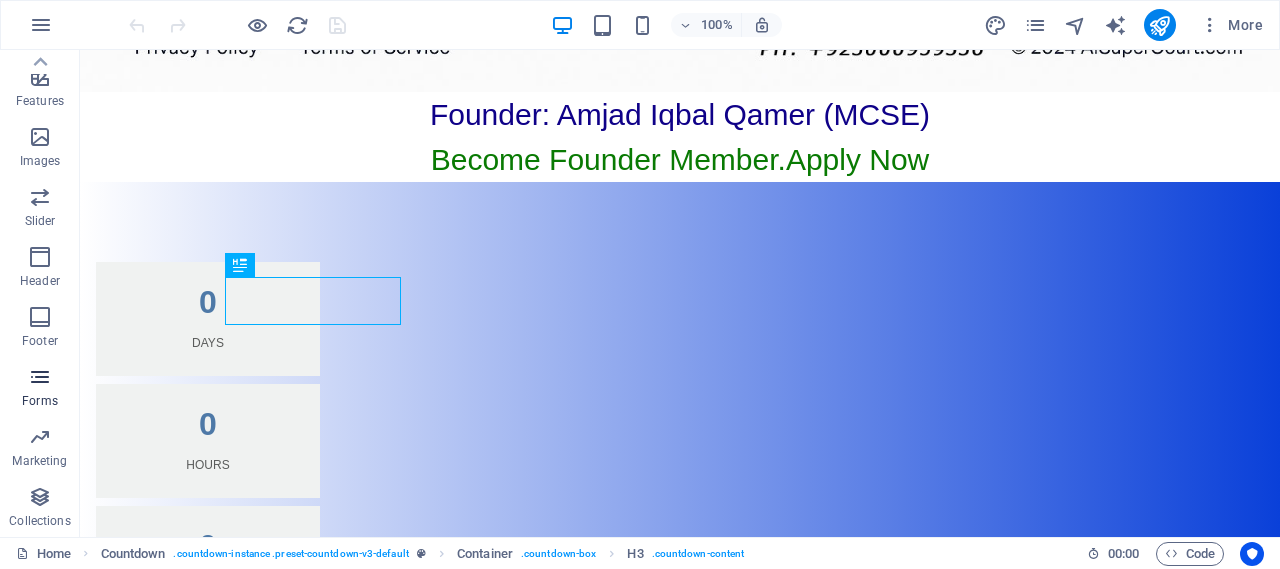 scroll, scrollTop: 0, scrollLeft: 0, axis: both 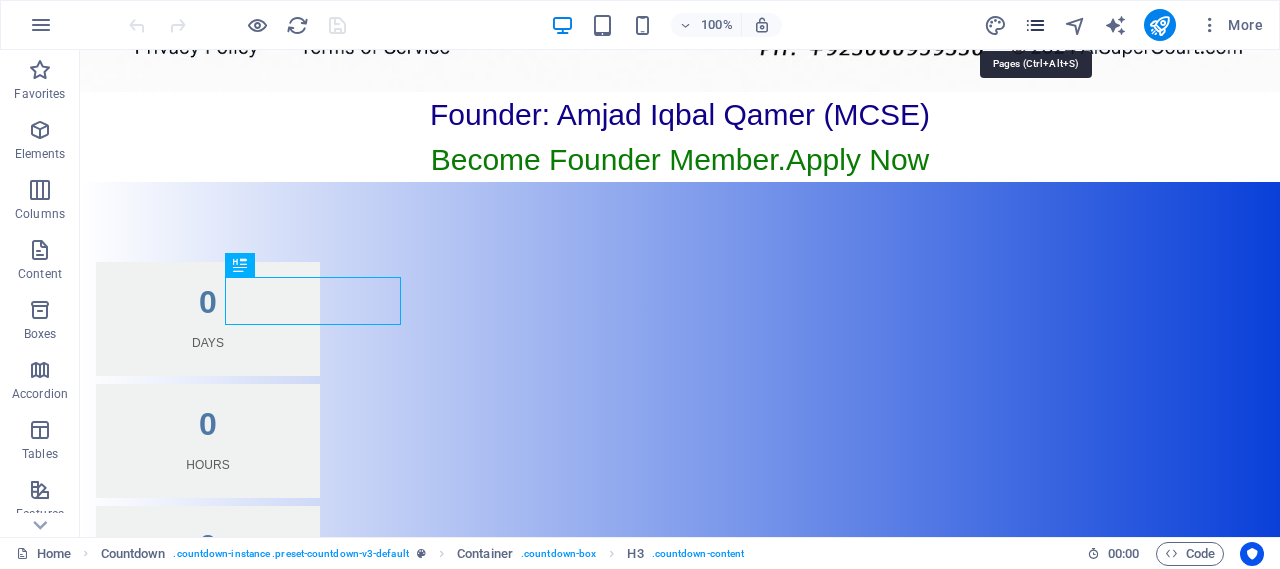 click at bounding box center [1035, 25] 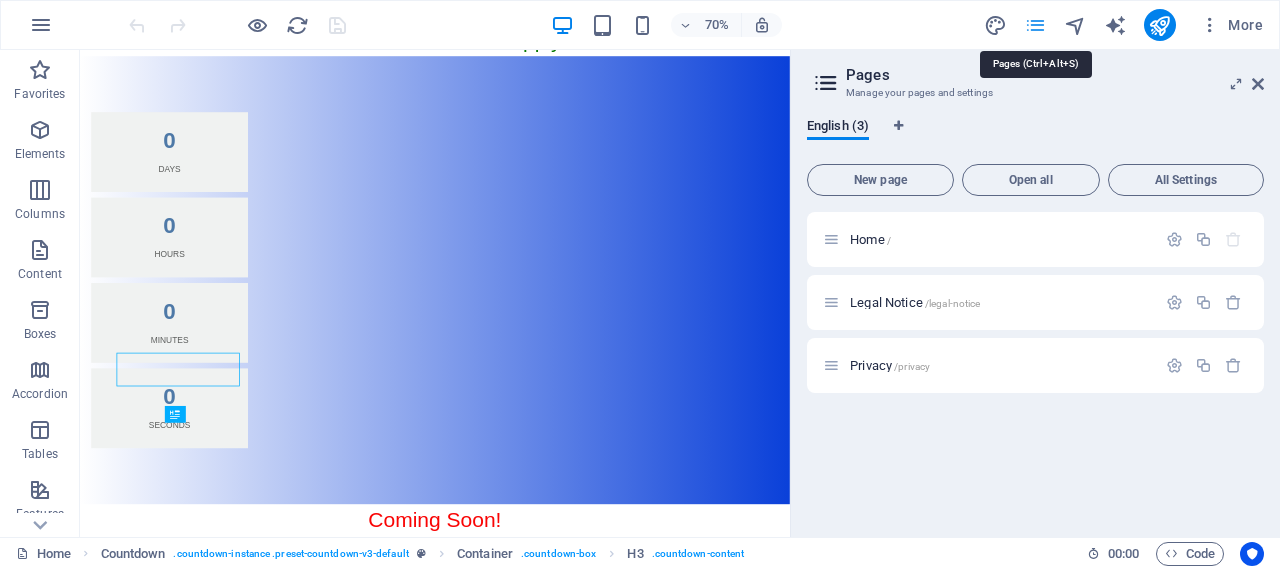 scroll, scrollTop: 429, scrollLeft: 0, axis: vertical 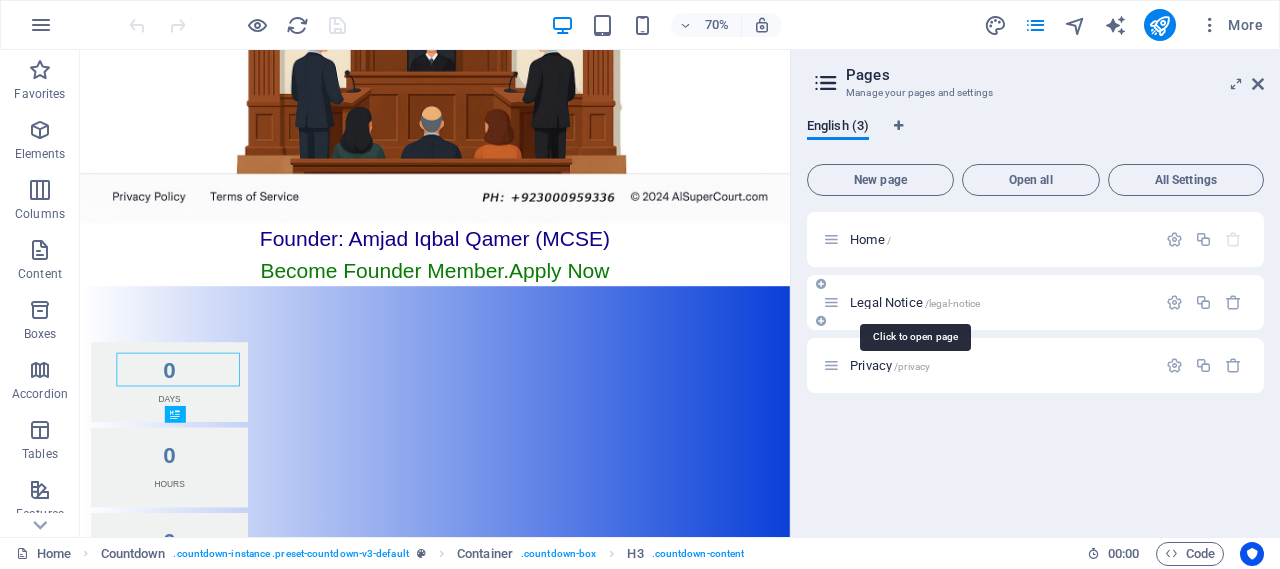 click on "Legal Notice /legal-notice" at bounding box center (915, 302) 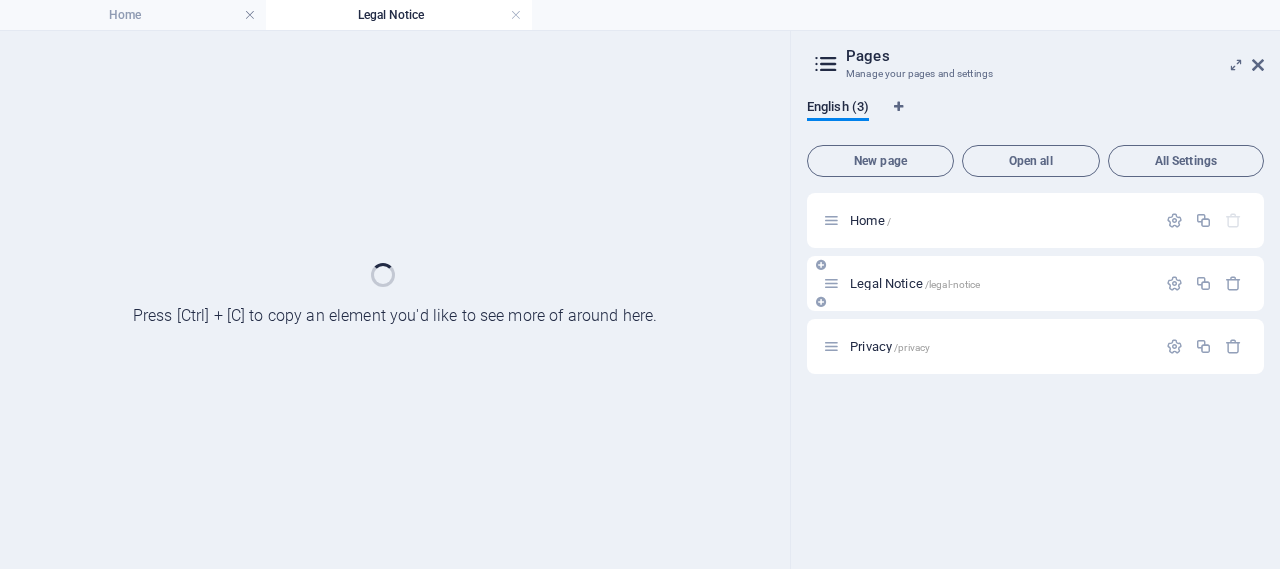 scroll, scrollTop: 0, scrollLeft: 0, axis: both 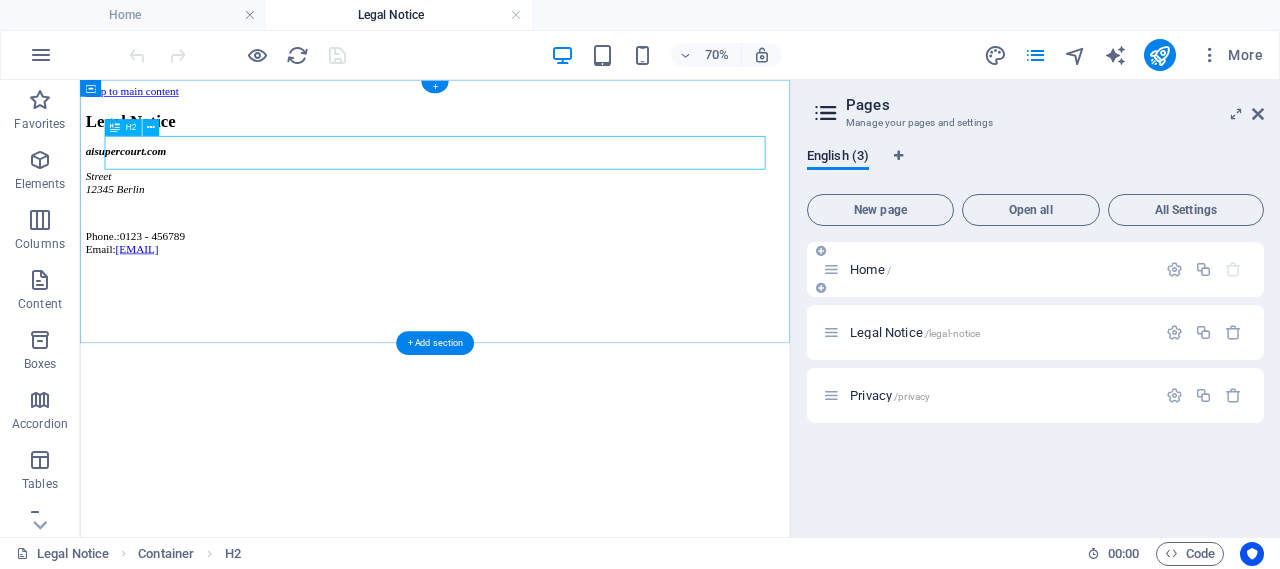 click on "Legal Notice" at bounding box center [587, 139] 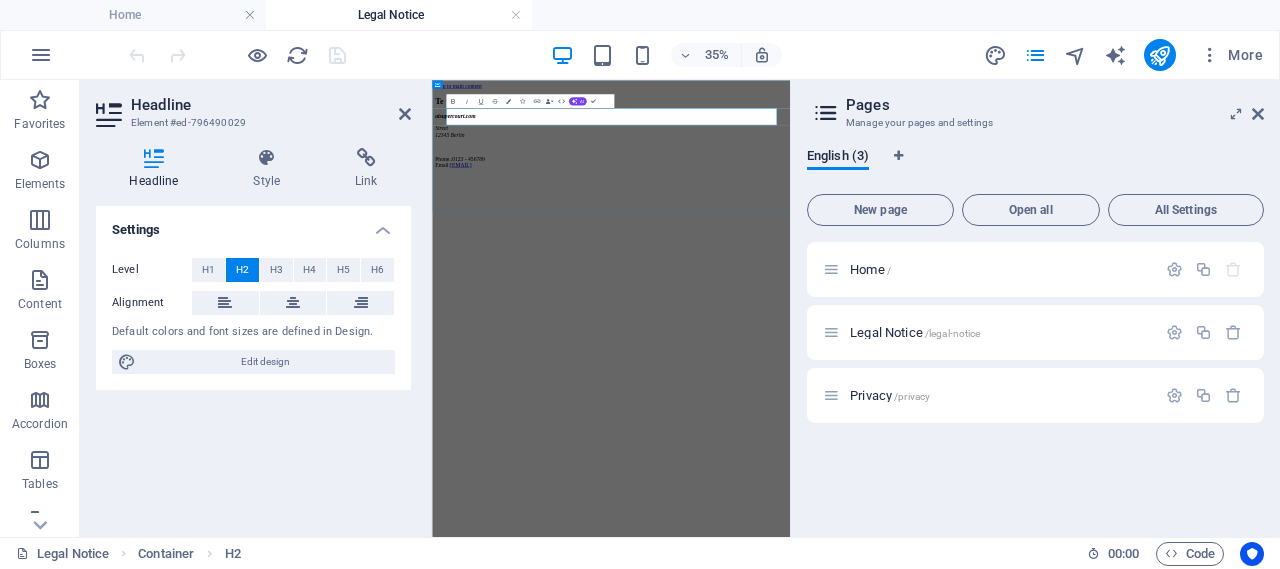 type 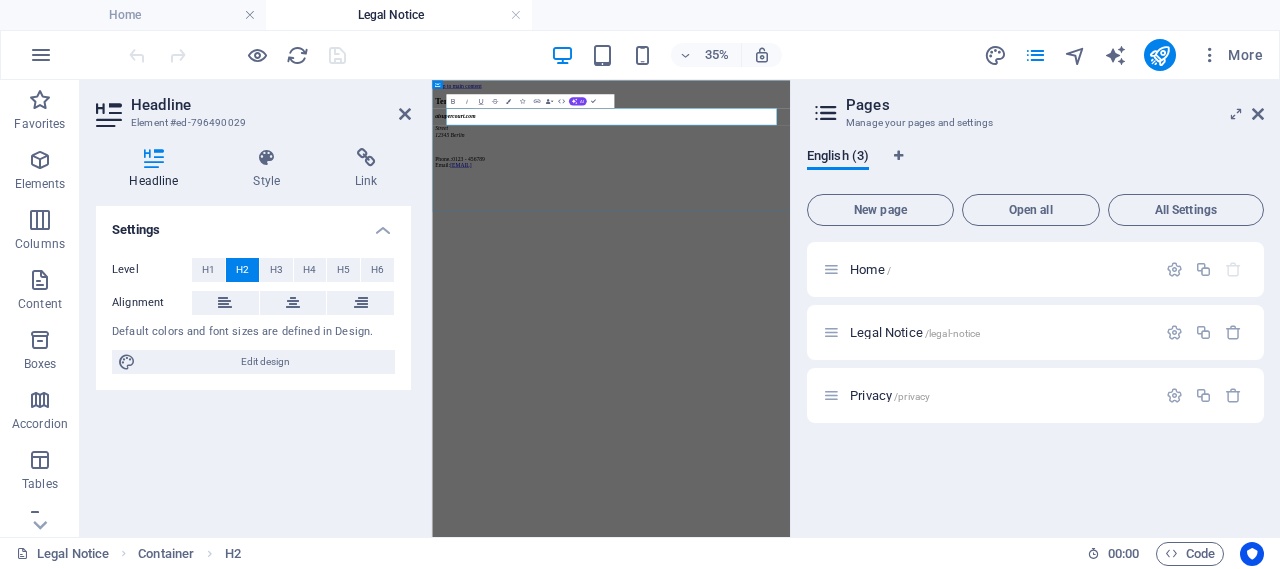 click on "Terms of Service" at bounding box center (943, 139) 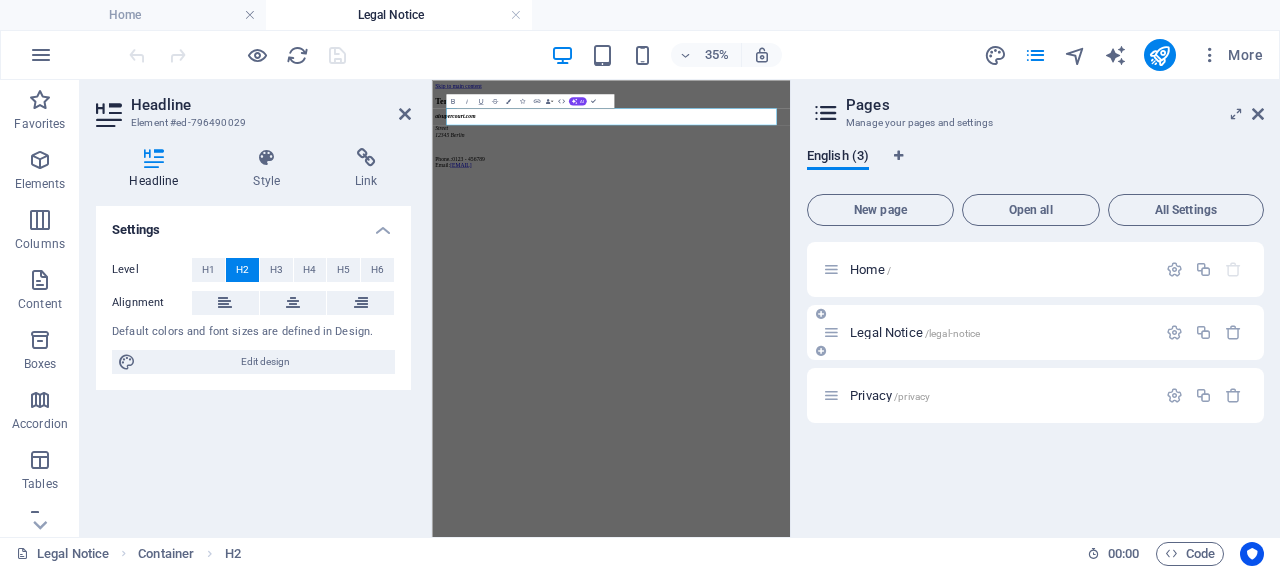 click on "Legal Notice /legal-notice" at bounding box center (989, 332) 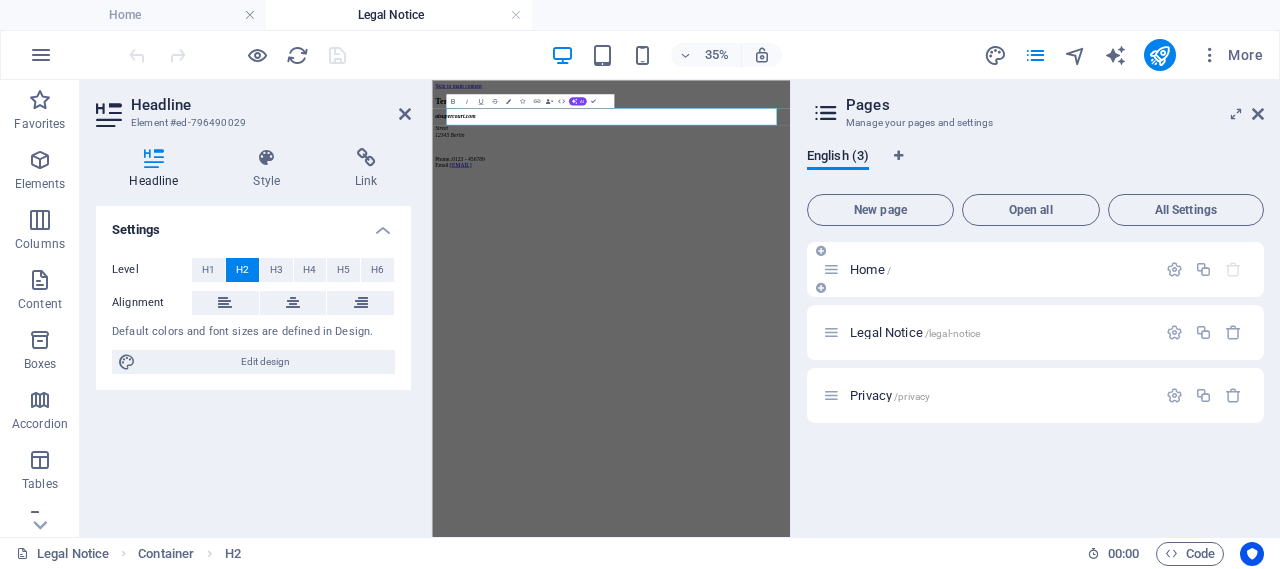 click on "Home /" at bounding box center (1035, 269) 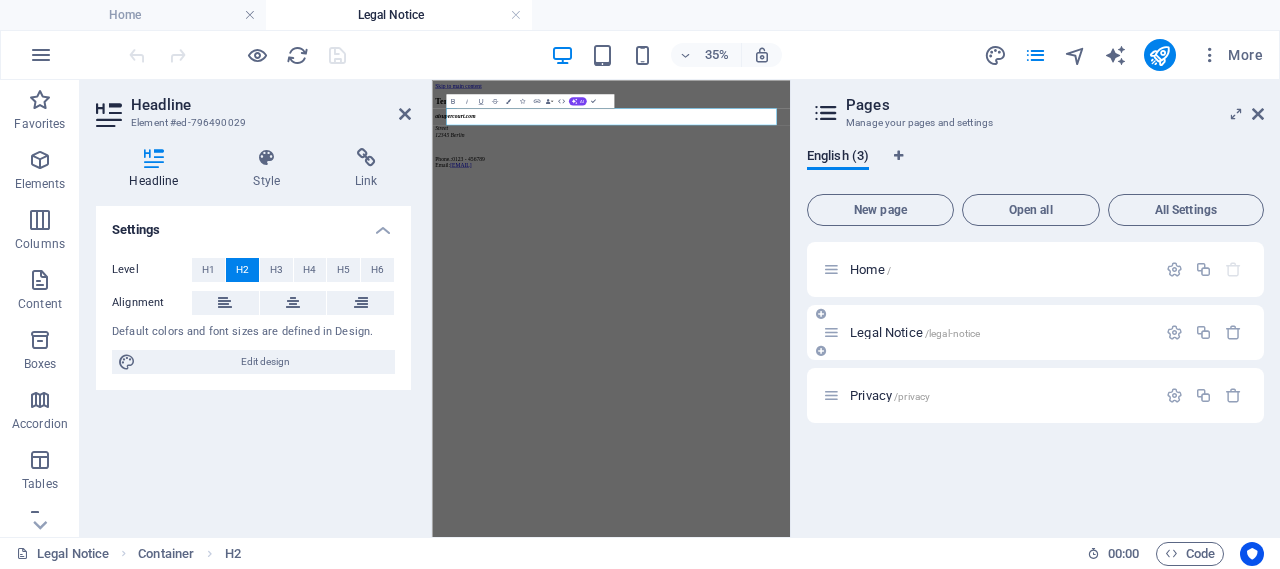 click on "Legal Notice /legal-notice" at bounding box center (1000, 332) 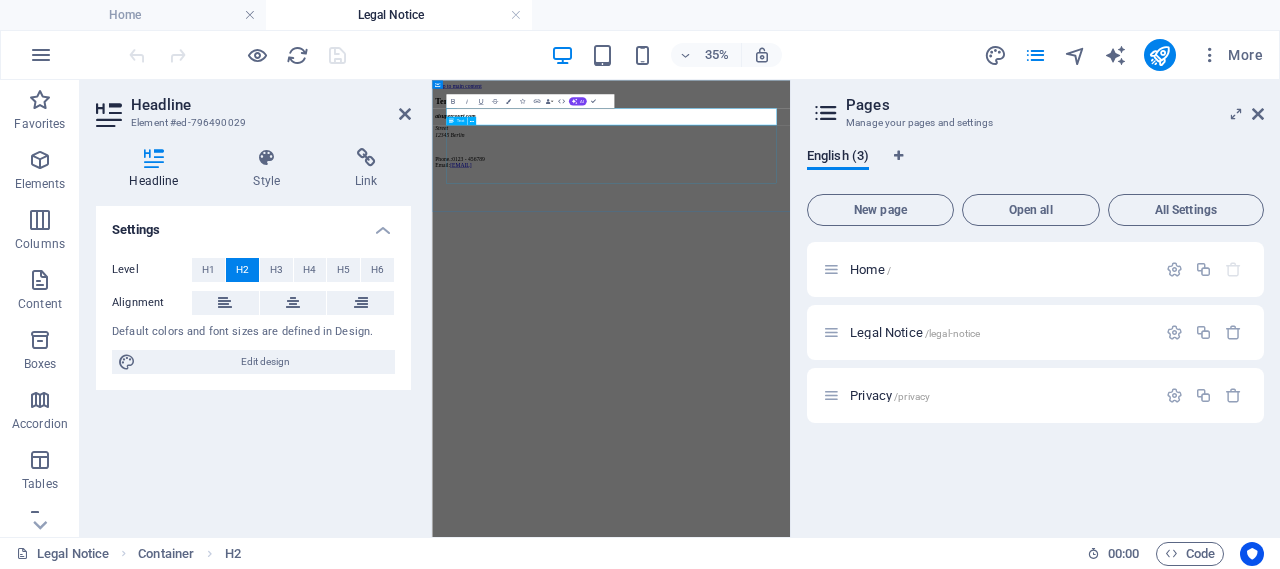 click on "[STREET] [NUMBER] [CITY] [PHONE] Email: [EMAIL]" at bounding box center [943, 252] 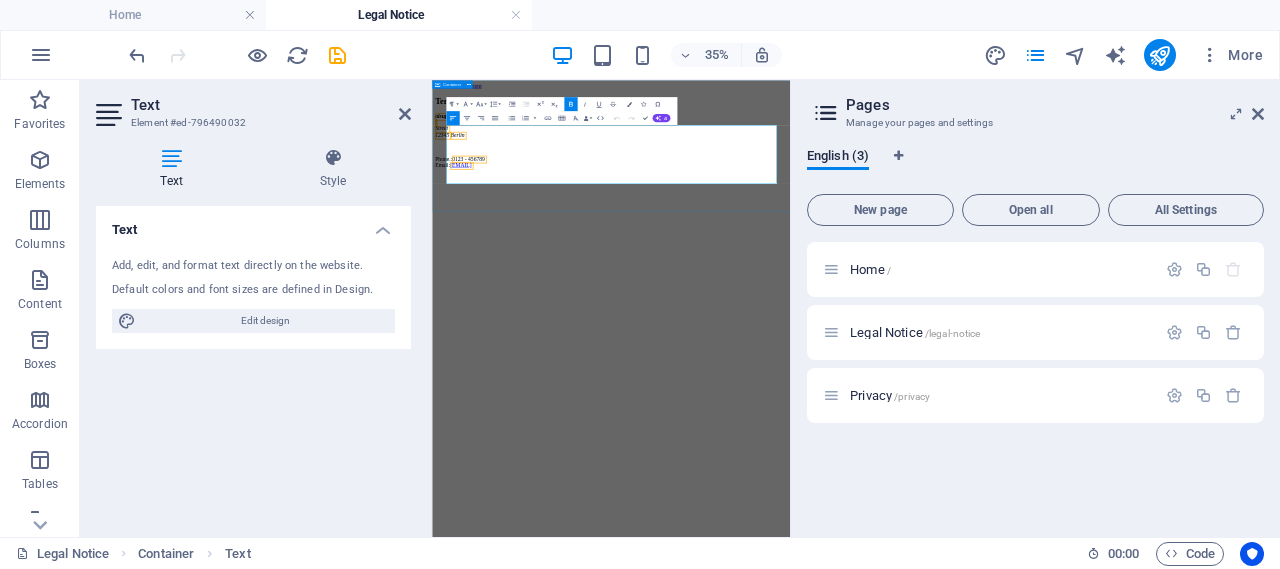 click on "[STREET] [NUMBER] [CITY] [PHONE] Email: [EMAIL]" at bounding box center (943, 228) 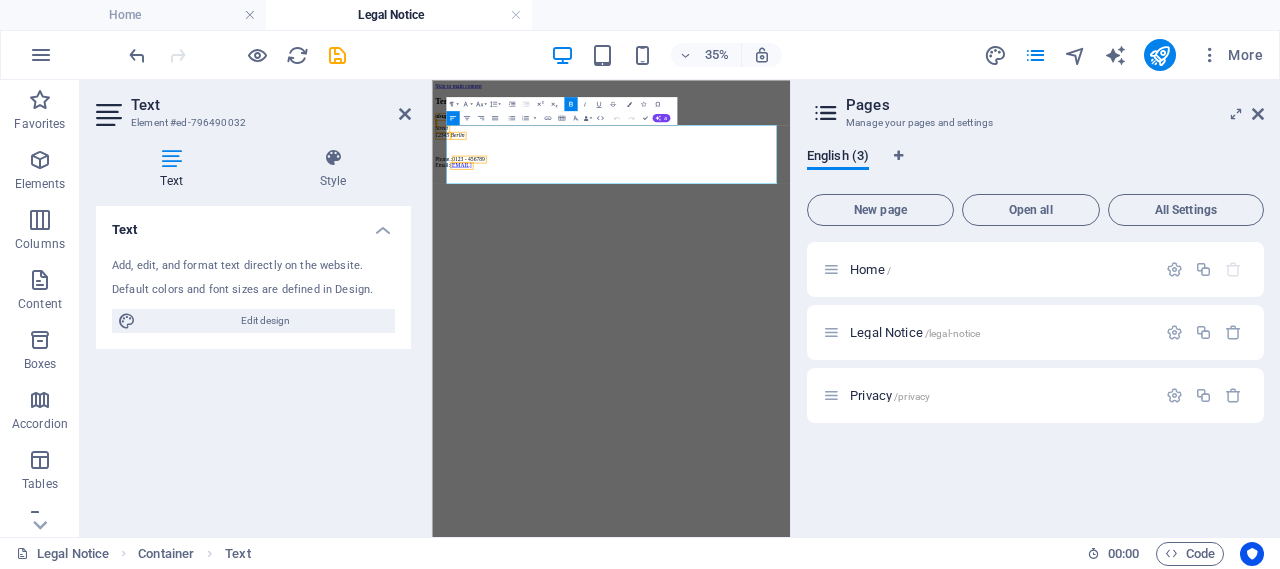 click on "Default colors and font sizes are defined in Design." at bounding box center [253, 290] 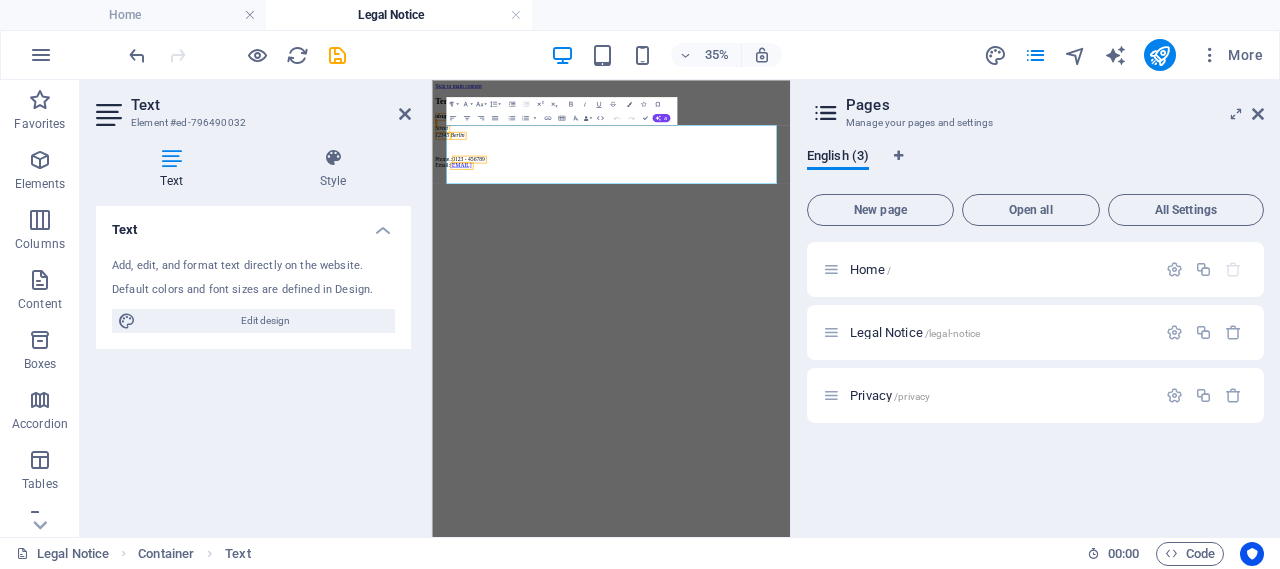 click on "Add, edit, and format text directly on the website." at bounding box center (253, 266) 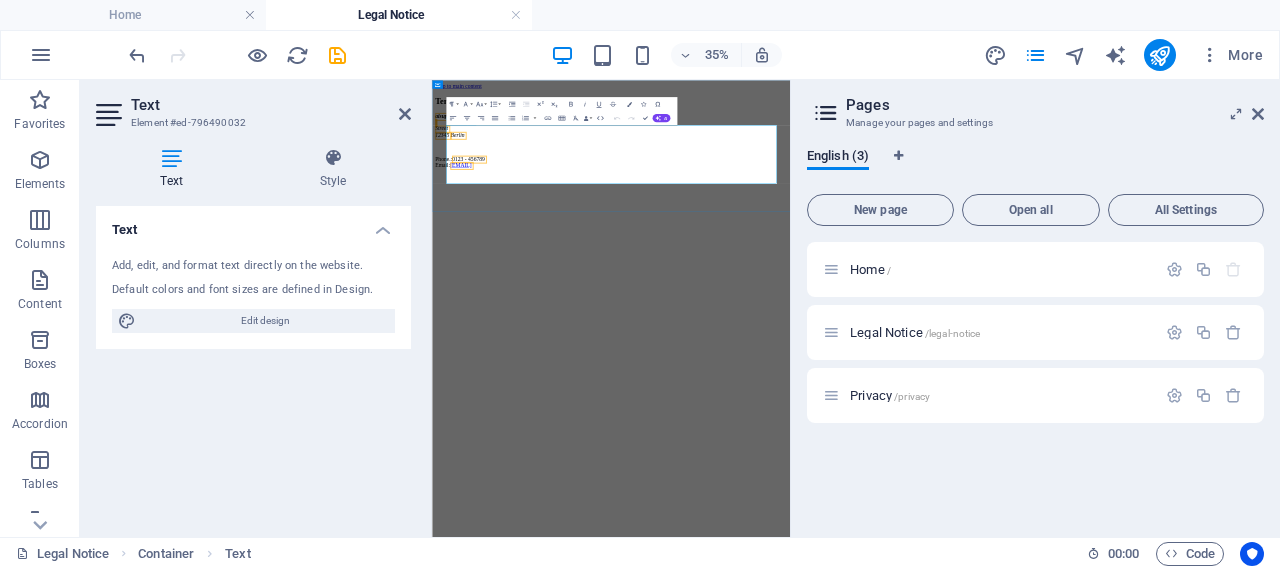 click at bounding box center (943, 270) 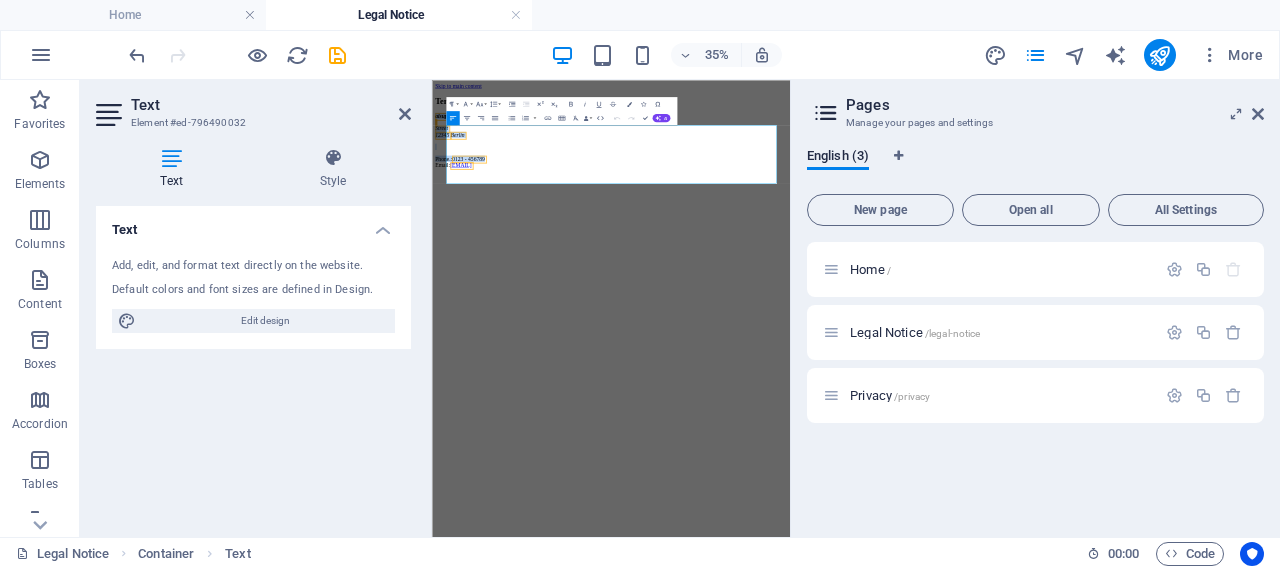 drag, startPoint x: 889, startPoint y: 345, endPoint x: 417, endPoint y: 202, distance: 493.18658 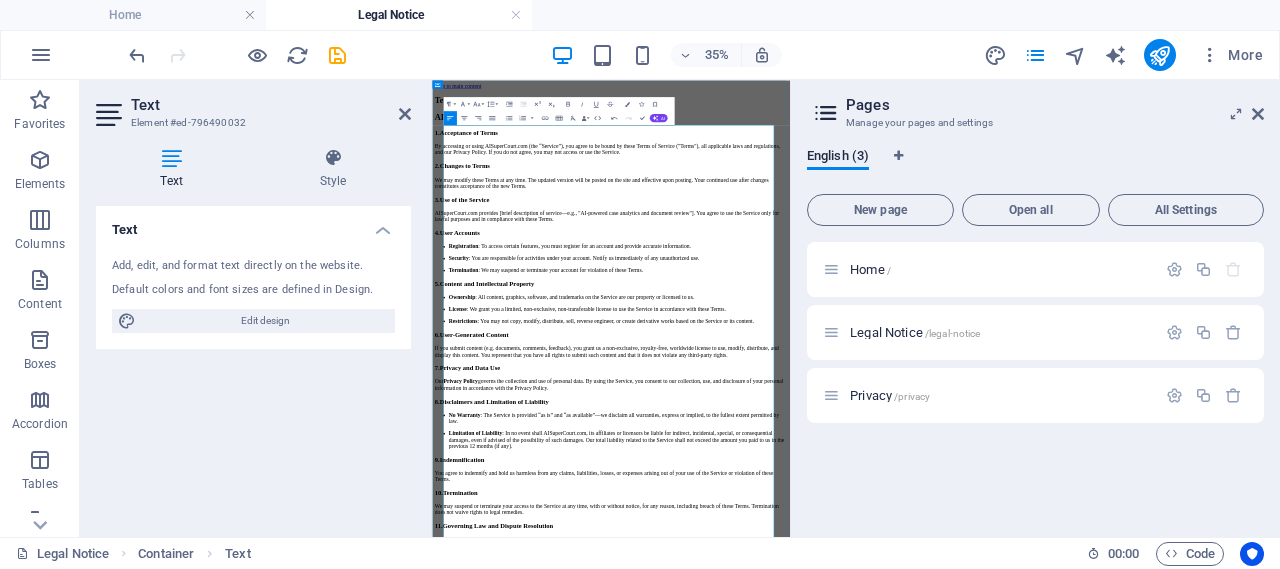 click on "By accessing or using AISuperCourt.com (the “Service”), you agree to be bound by these Terms of Service ("Terms"), all applicable laws and regulations, and our Privacy Policy. If you do not agree, you may not access or use the Service." at bounding box center (943, 278) 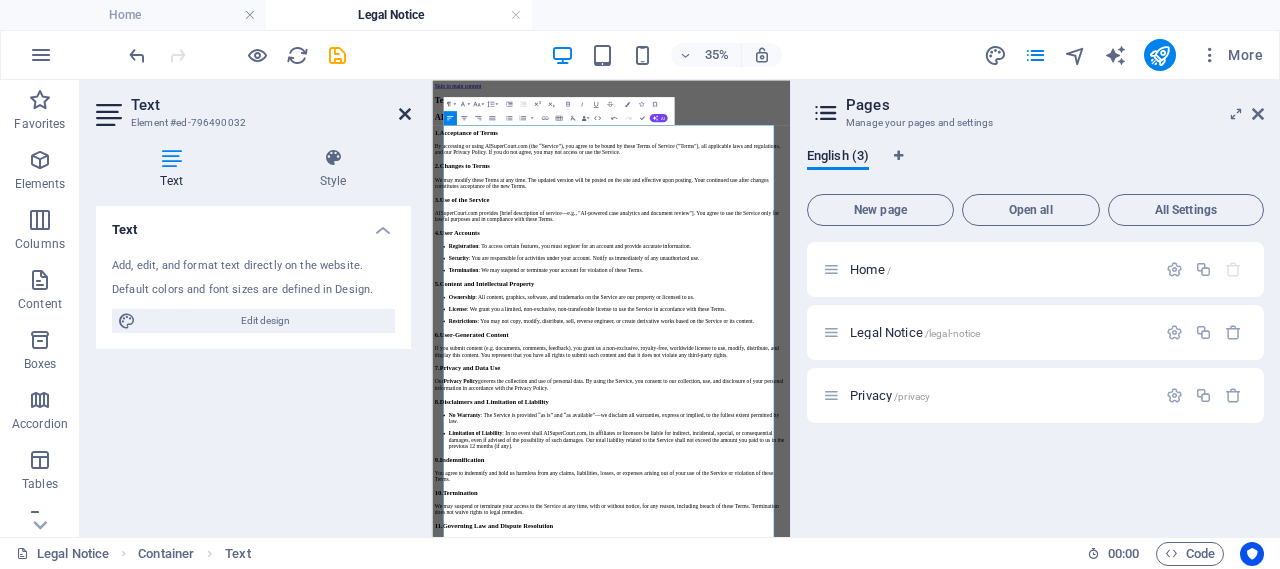 click at bounding box center (405, 114) 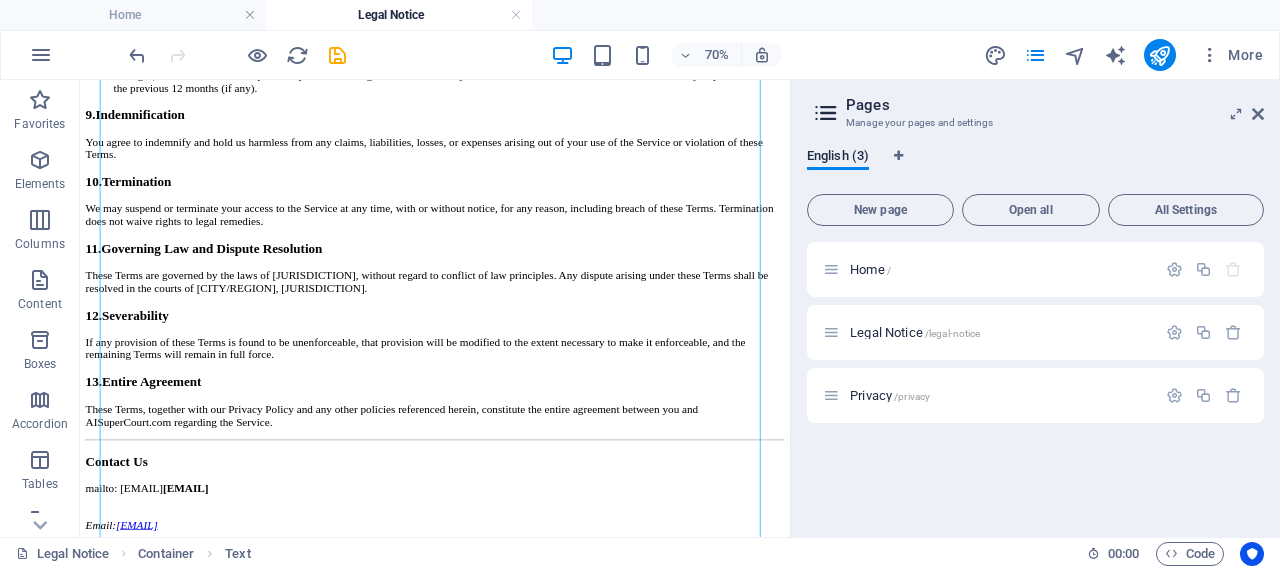 scroll, scrollTop: 1263, scrollLeft: 0, axis: vertical 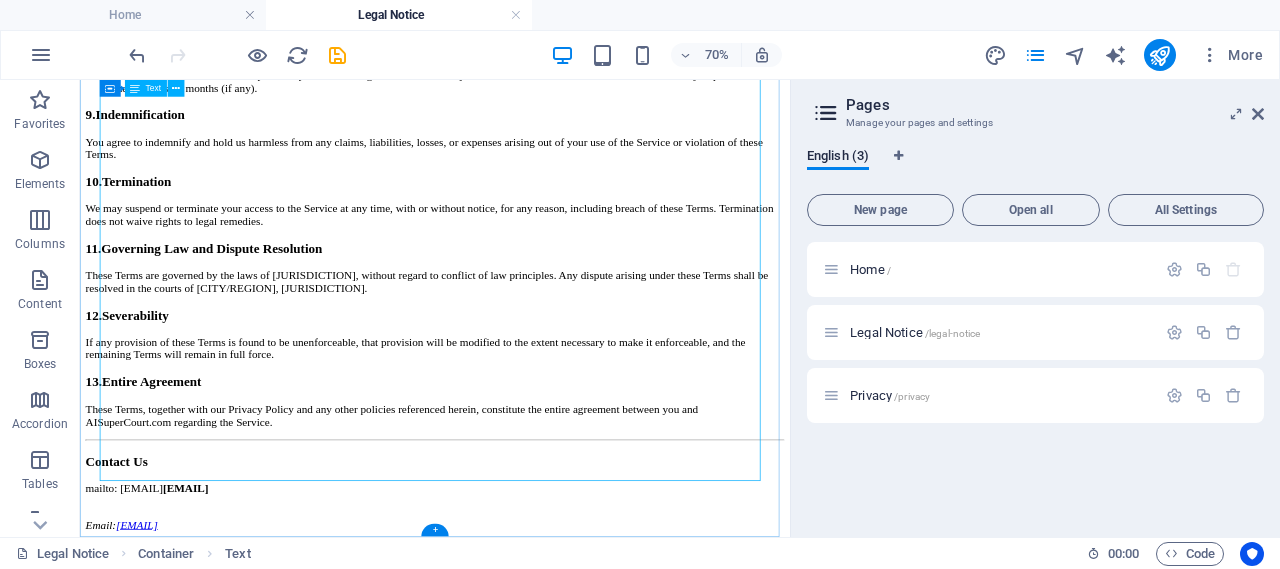 click on "Registration : To access certain features, you must register for an account and provide accurate information. Security : You are responsible for activities under your account. Notify us immediately of any unauthorized use. Termination 5. Ownership 6." at bounding box center [587, -68] 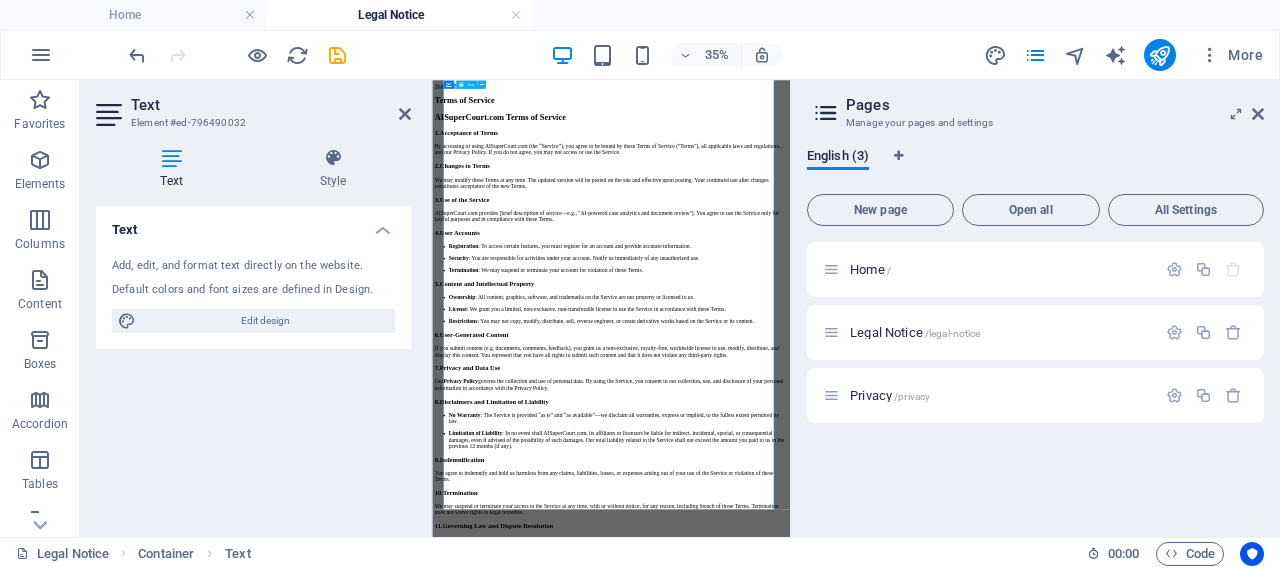 scroll, scrollTop: 610, scrollLeft: 0, axis: vertical 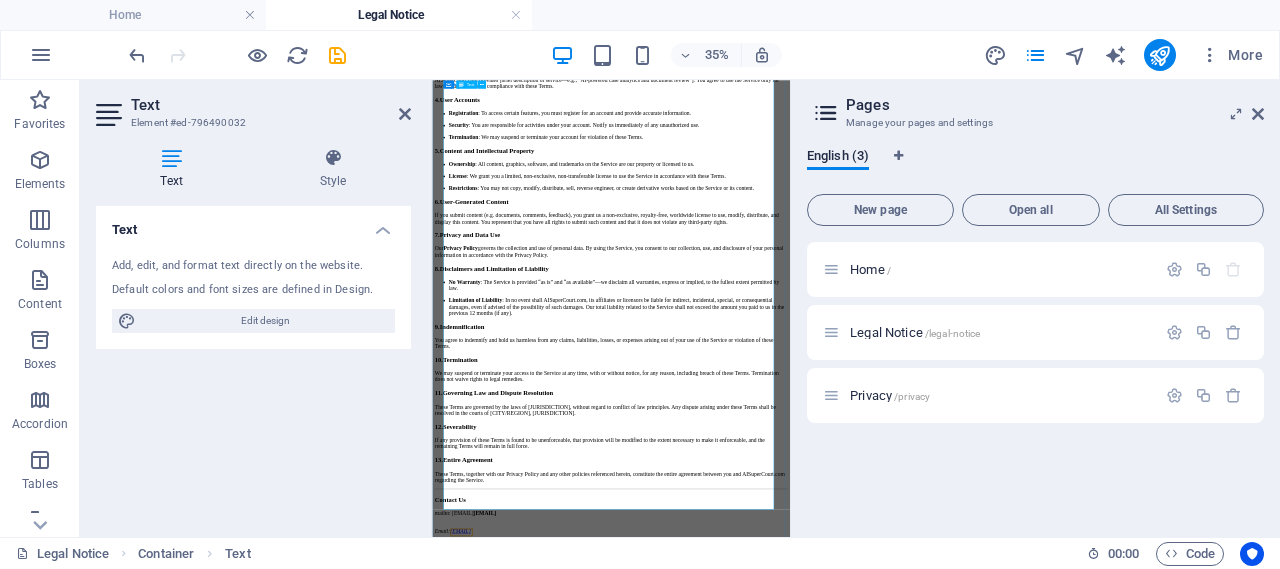 click on "Contact Us" at bounding box center (943, 1278) 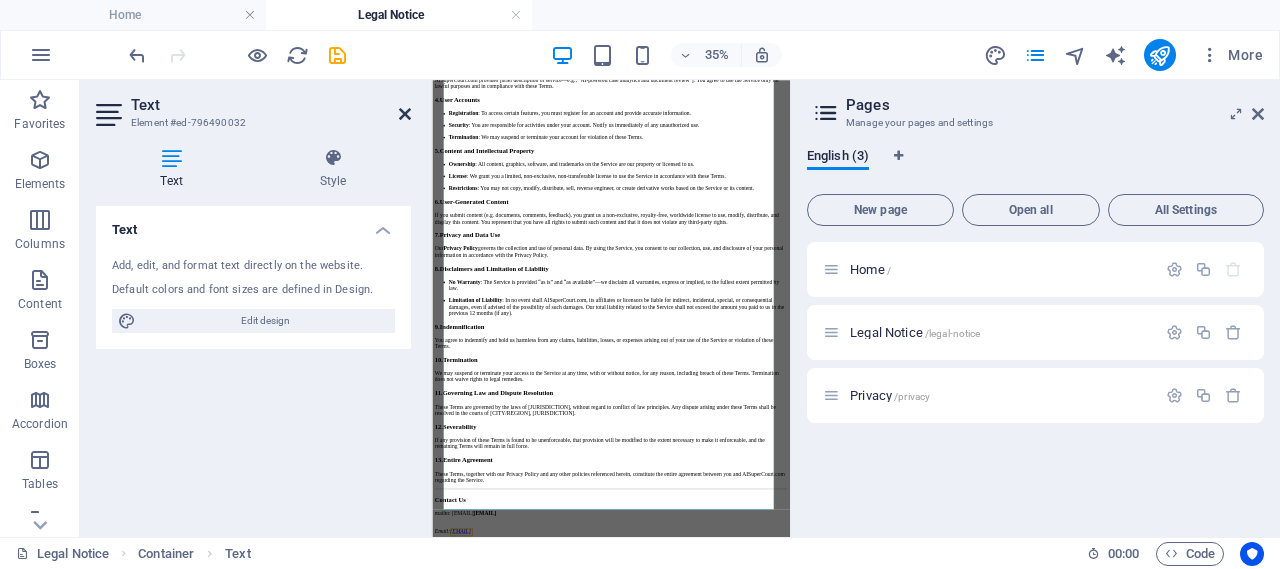 click at bounding box center (405, 114) 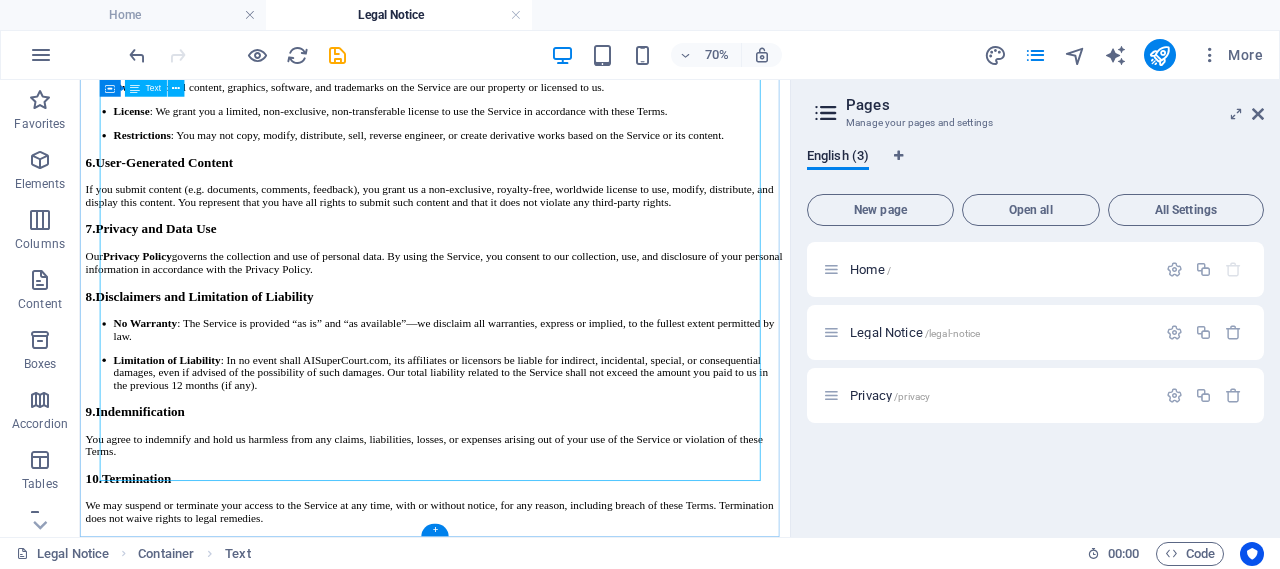 scroll, scrollTop: 1263, scrollLeft: 0, axis: vertical 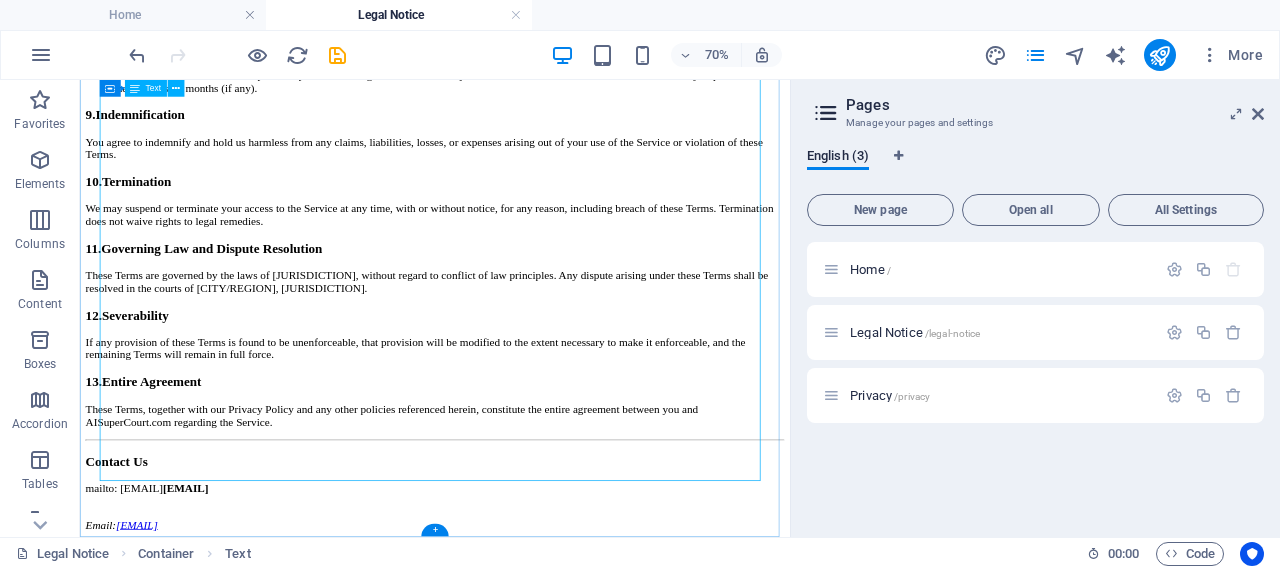 click on "Registration : To access certain features, you must register for an account and provide accurate information. Security : You are responsible for activities under your account. Notify us immediately of any unauthorized use. Termination 5. Ownership 6." at bounding box center (587, -68) 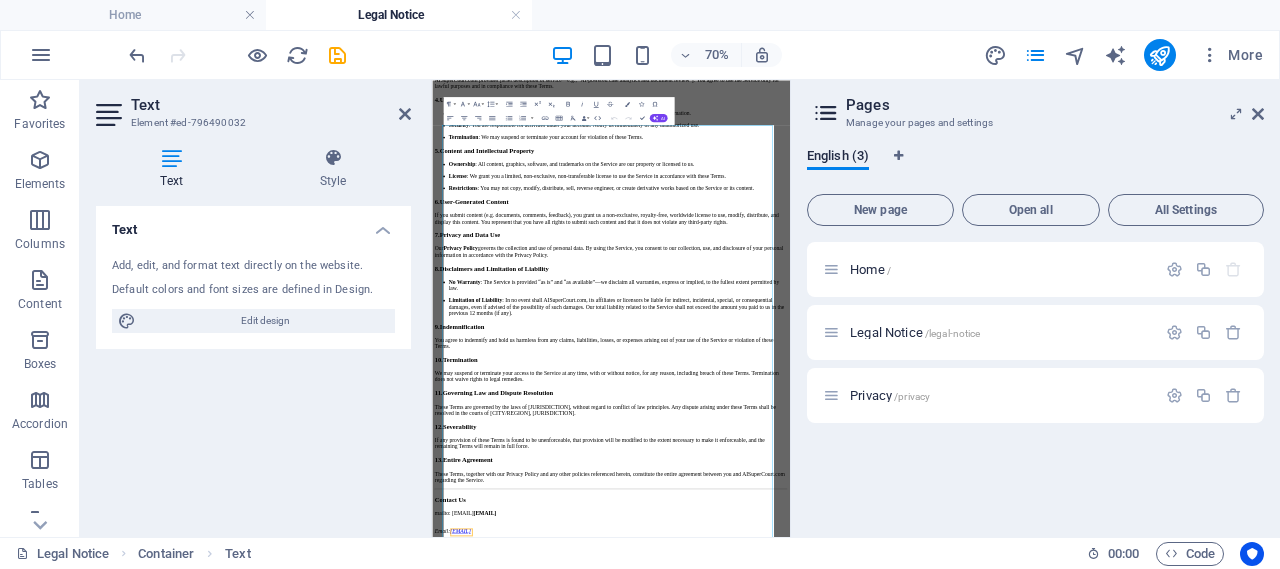 scroll, scrollTop: 0, scrollLeft: 0, axis: both 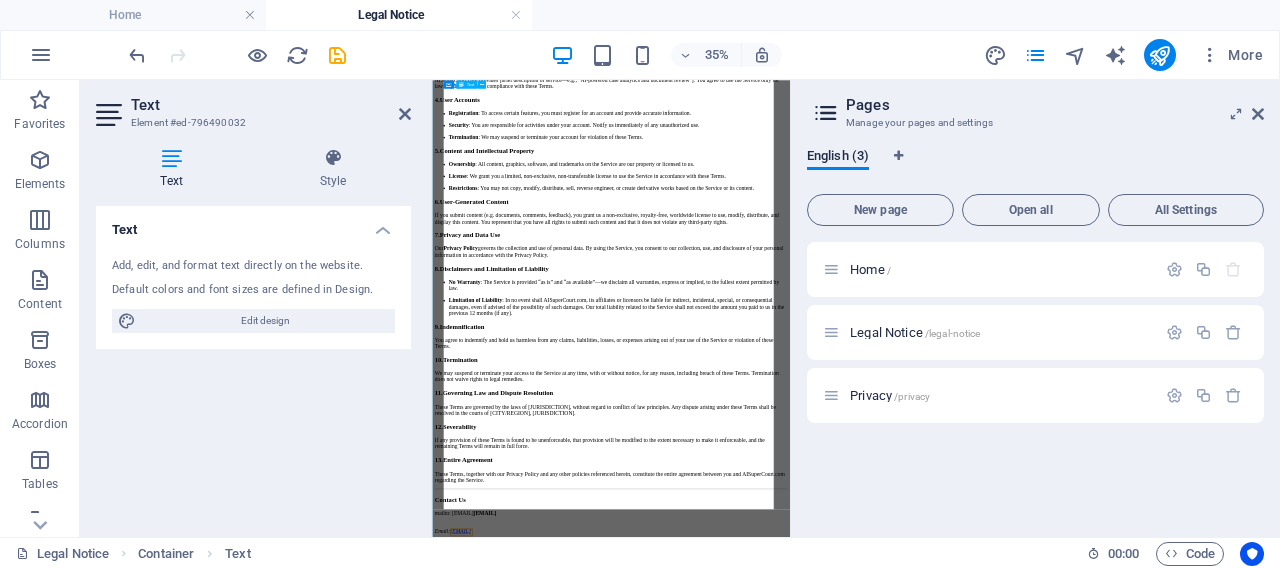 click on "Email: [EMAIL]" at bounding box center (943, 1360) 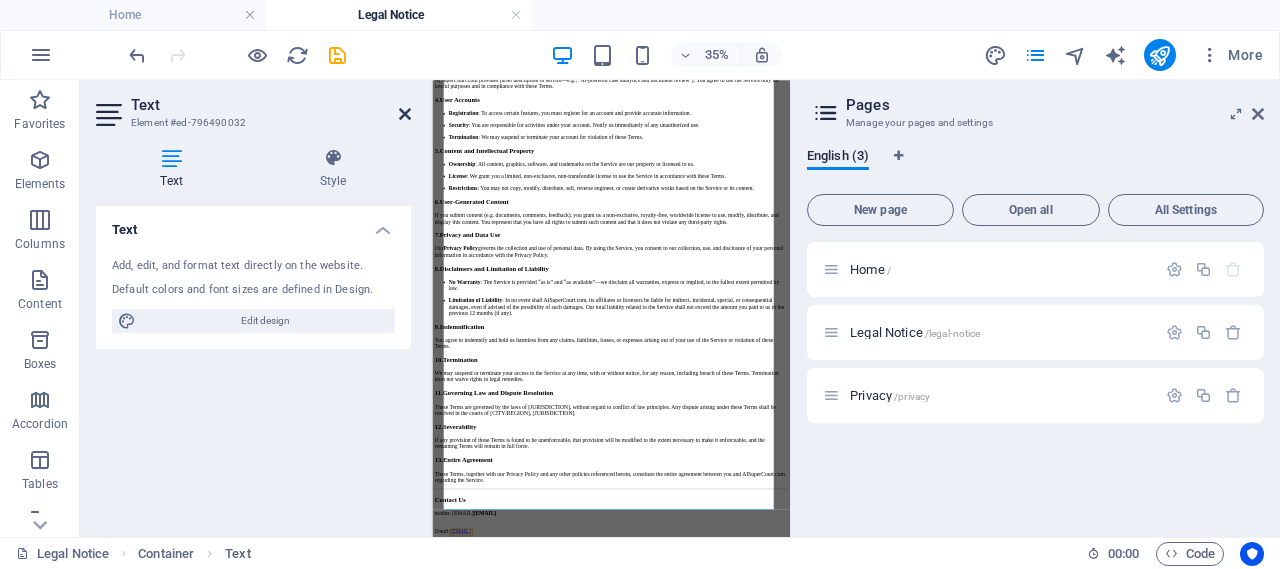 drag, startPoint x: 406, startPoint y: 112, endPoint x: 567, endPoint y: 415, distance: 343.11804 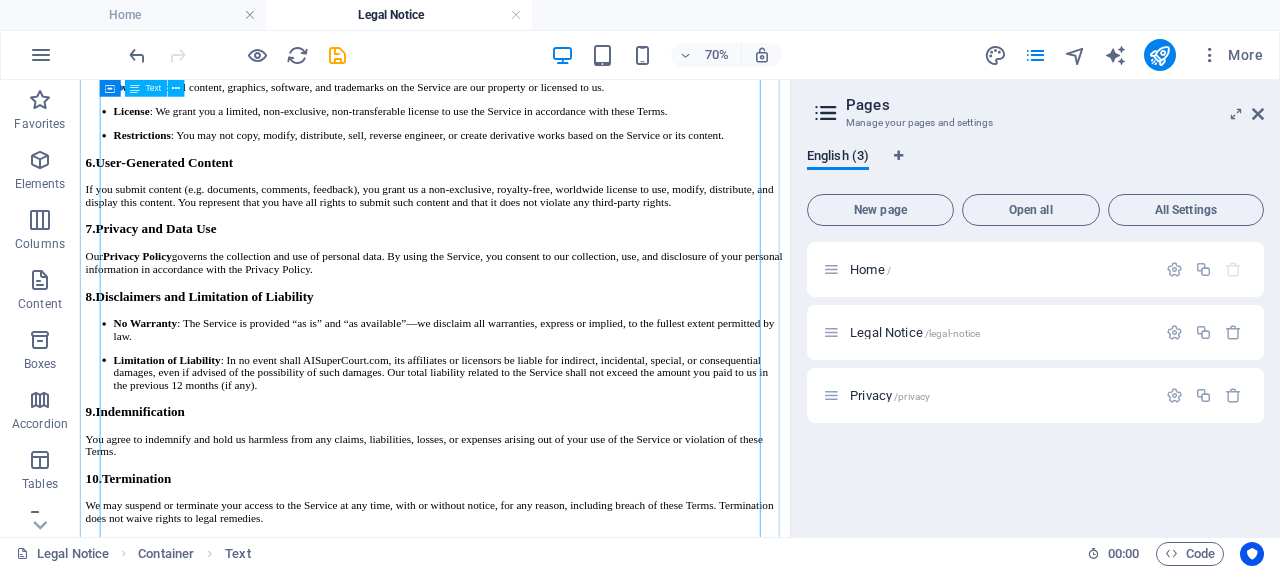 click on "Registration : To access certain features, you must register for an account and provide accurate information. Security : You are responsible for activities under your account. Notify us immediately of any unauthorized use. Termination 5. Ownership 6." at bounding box center [587, 356] 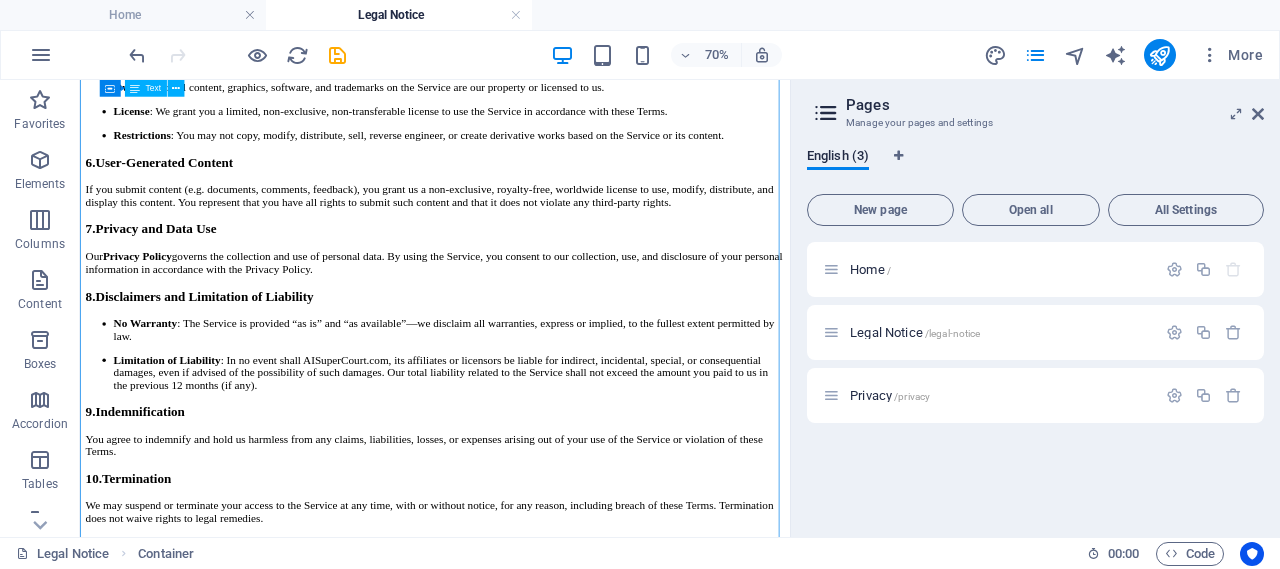 click on "Registration : To access certain features, you must register for an account and provide accurate information. Security : You are responsible for activities under your account. Notify us immediately of any unauthorized use. Termination 5. Ownership 6." at bounding box center (587, 356) 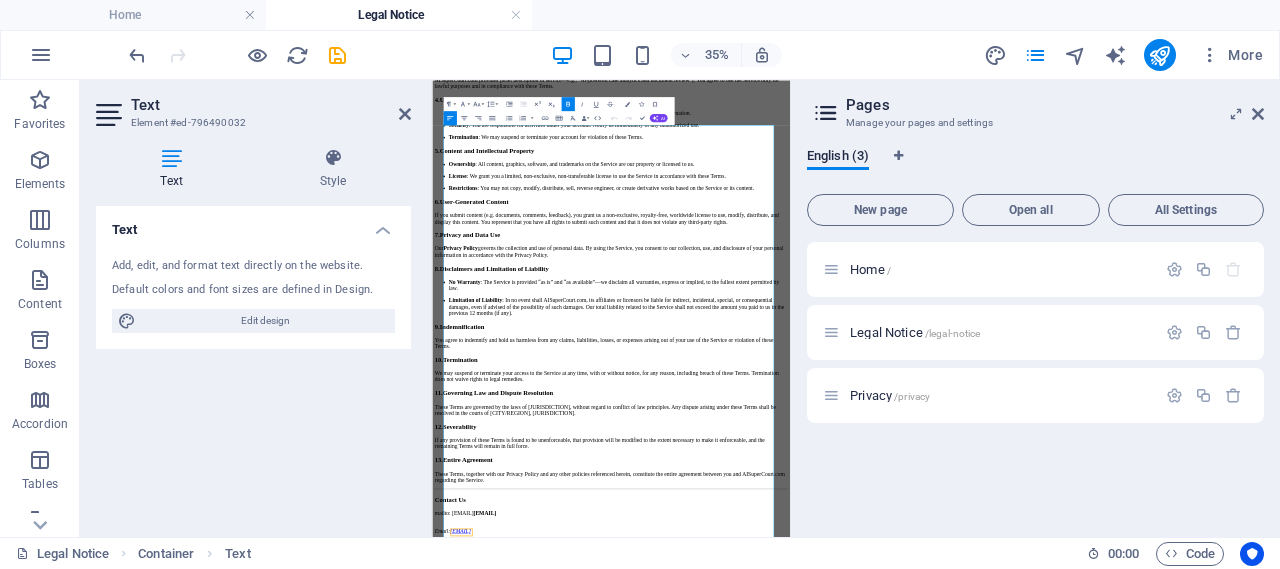 scroll, scrollTop: 0, scrollLeft: 0, axis: both 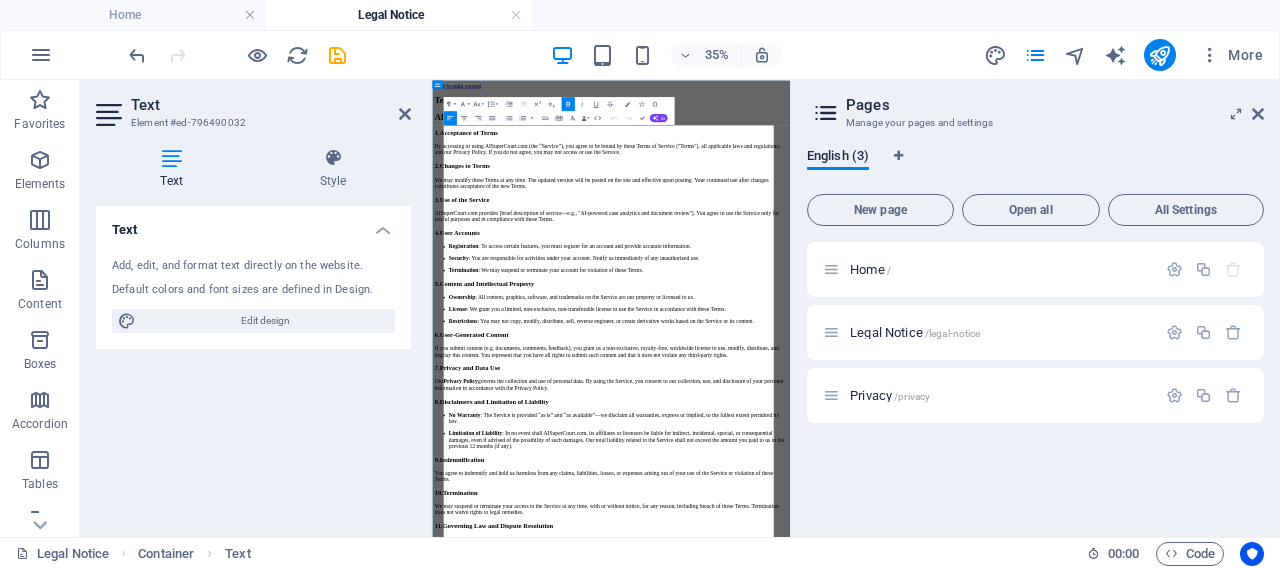 click on "Content and Intellectual Property" at bounding box center [589, 661] 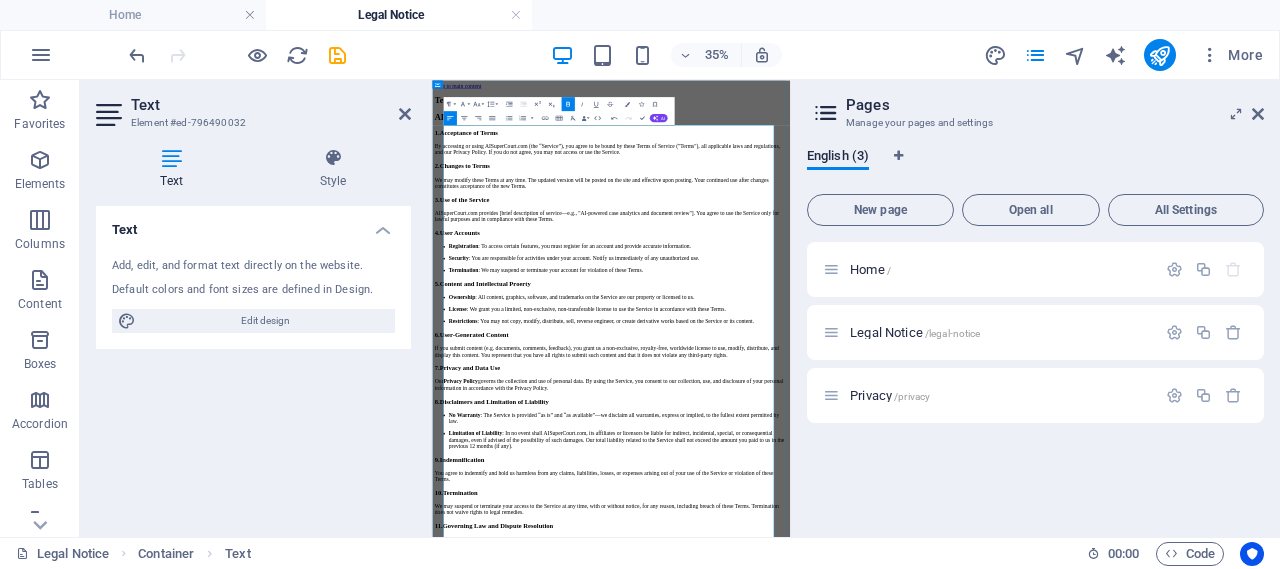 click on "Registration : To access certain features, you must register for an account and provide accurate information." at bounding box center [963, 556] 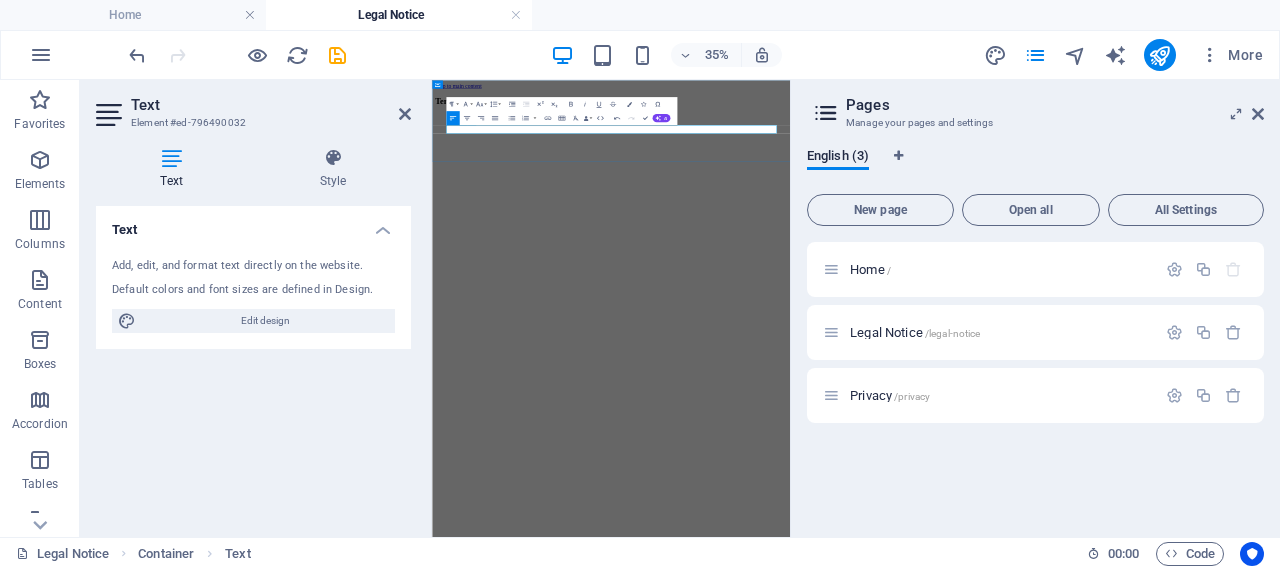 click on "Skip to main content
Terms of Service" at bounding box center [943, 143] 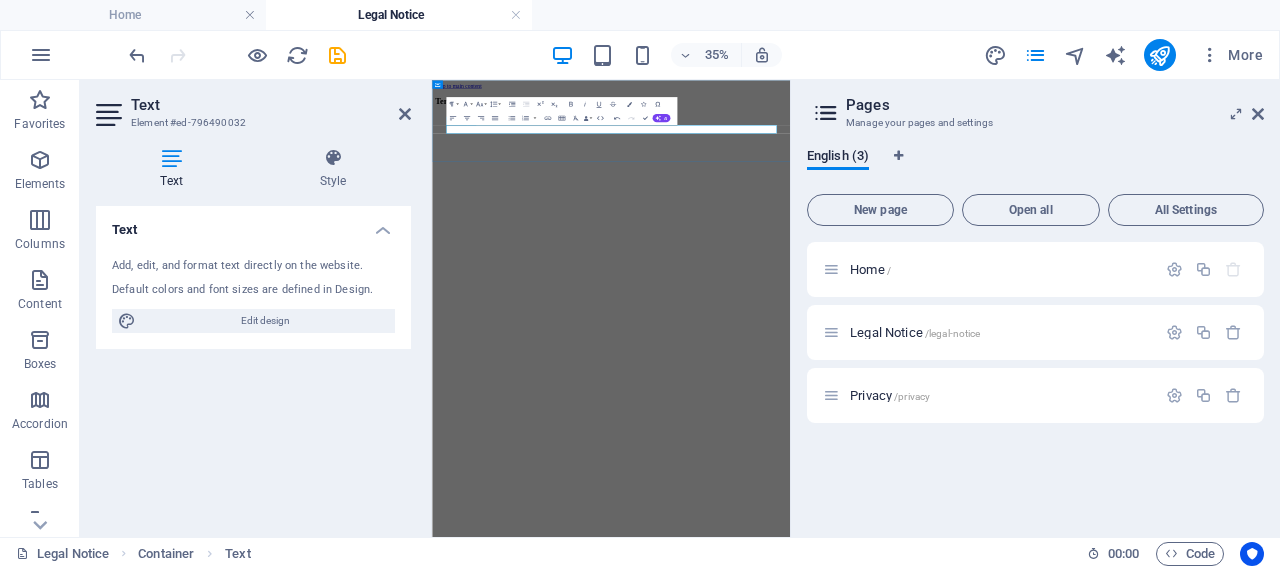click at bounding box center [943, 182] 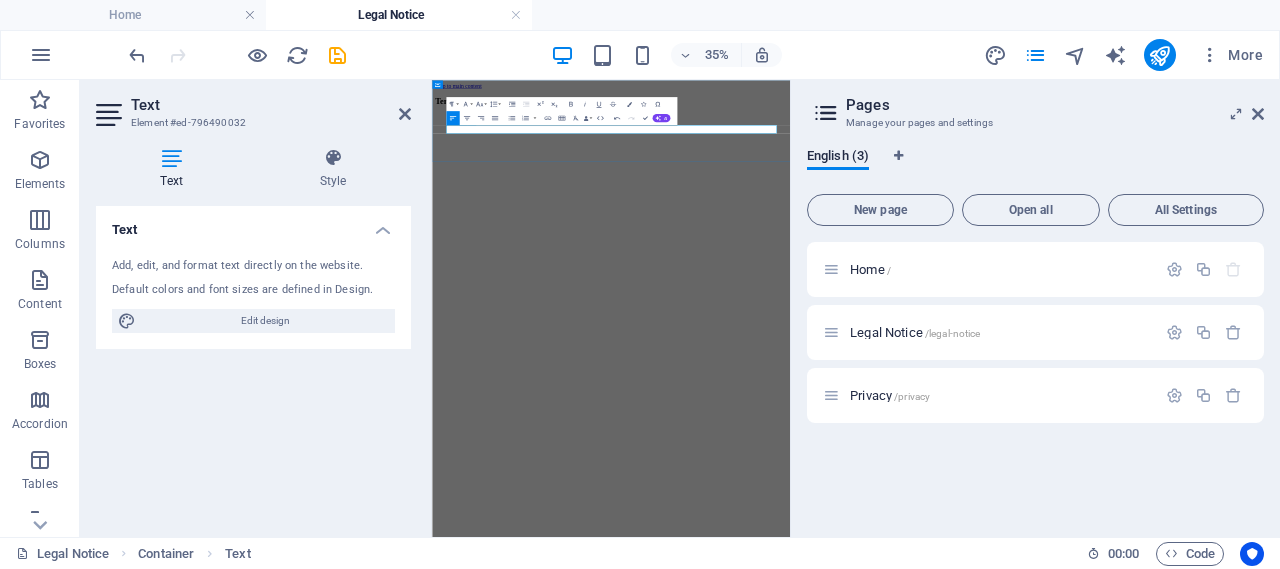 click at bounding box center [943, 182] 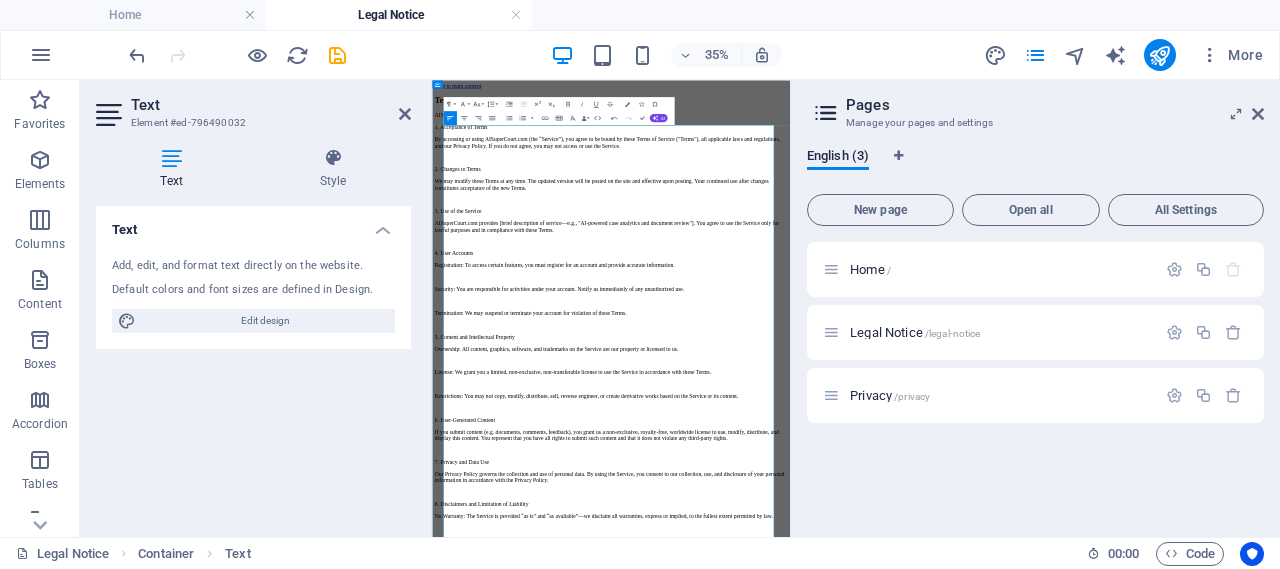 scroll, scrollTop: 69495, scrollLeft: 3, axis: both 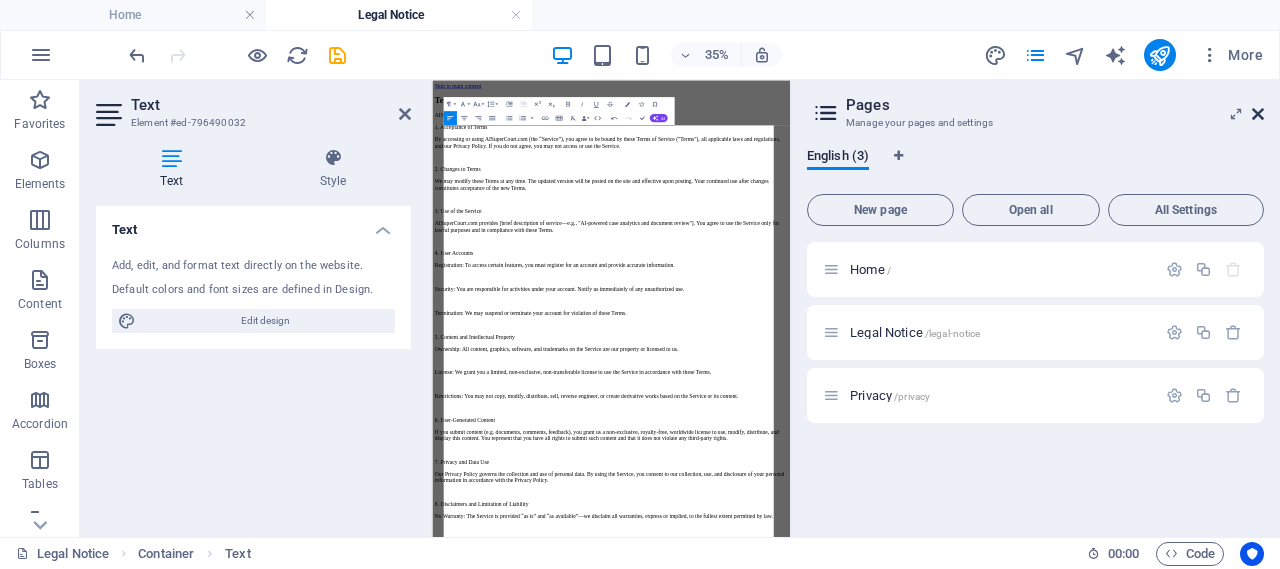click at bounding box center [1258, 114] 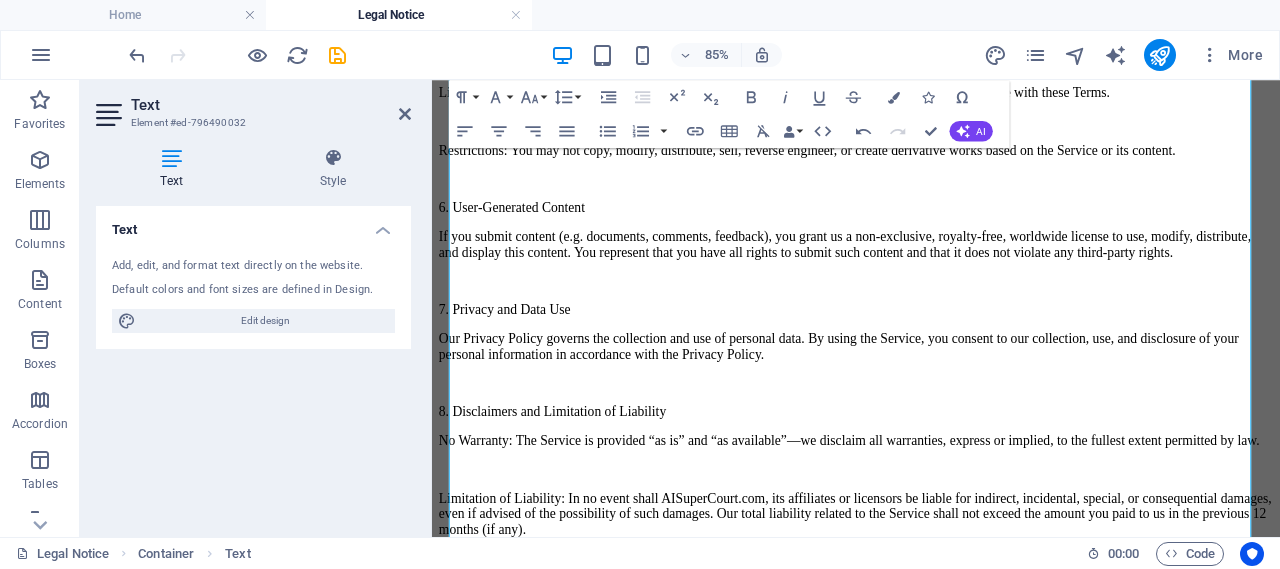 scroll, scrollTop: 959, scrollLeft: 0, axis: vertical 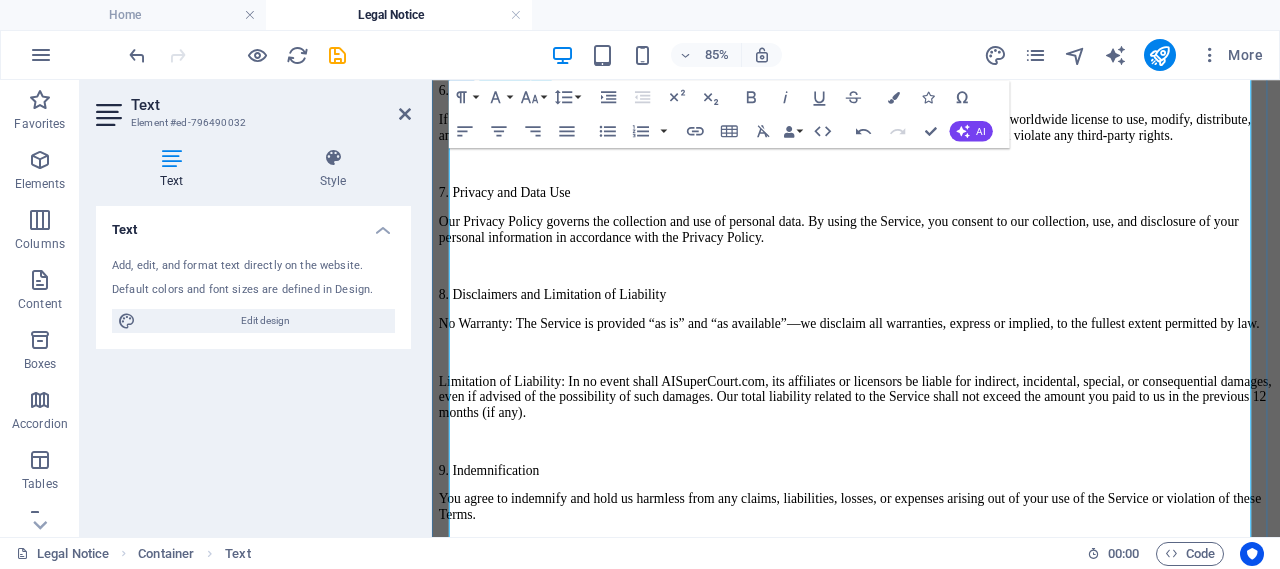 click at bounding box center (931, 505) 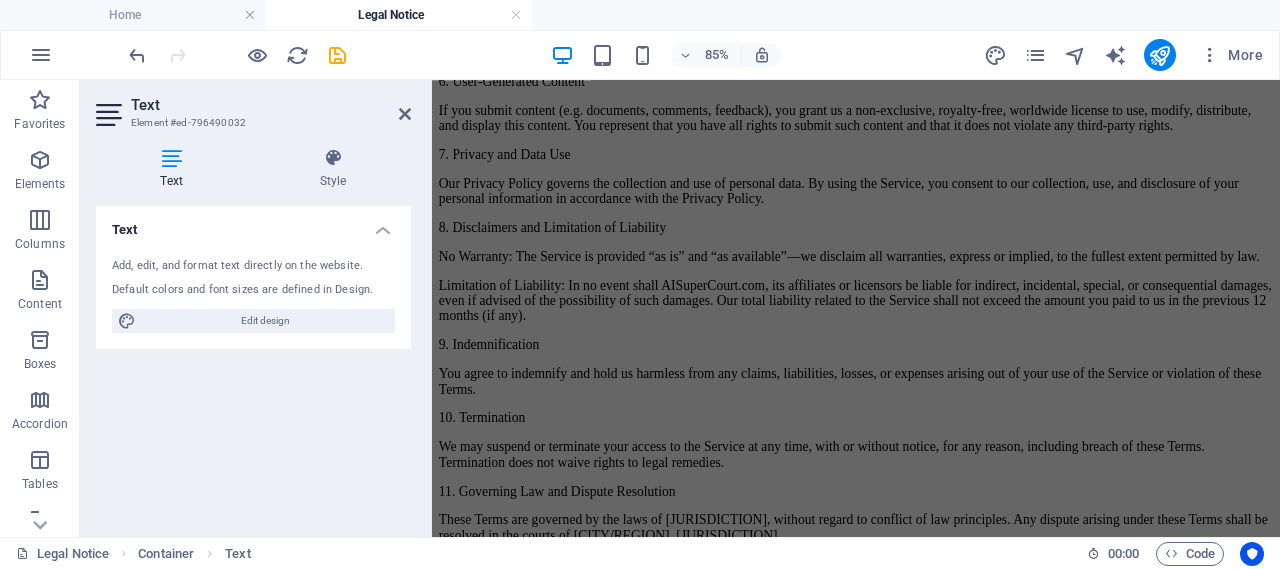 scroll, scrollTop: 2506, scrollLeft: 0, axis: vertical 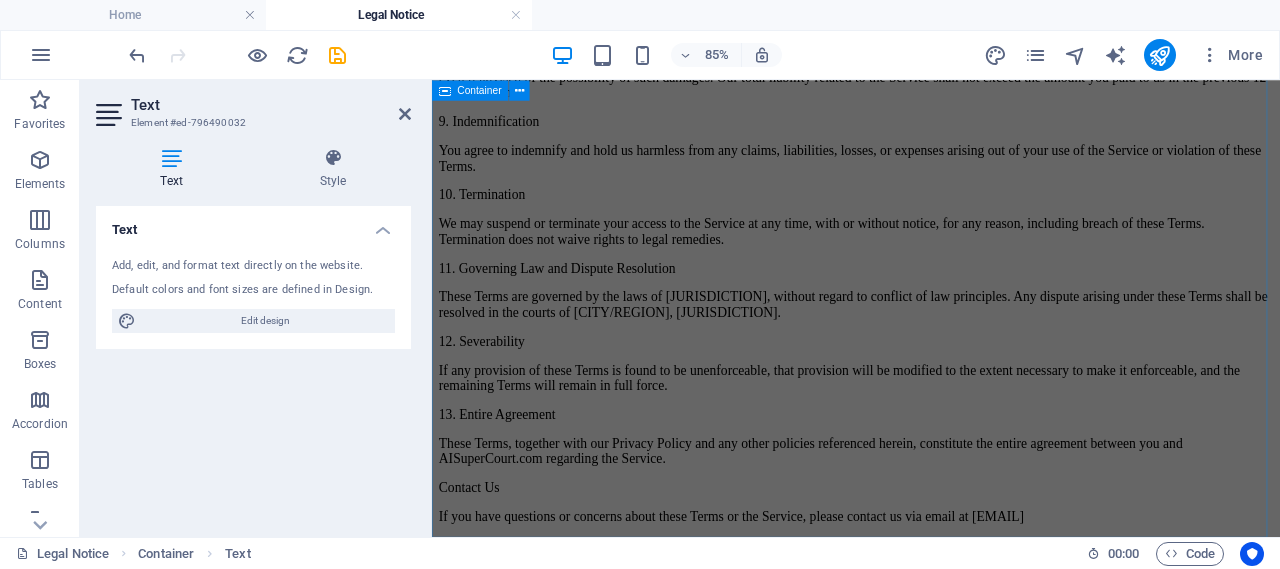 click on "Registration : To access certain features, you must register for an account and provide accurate information. Security : You are responsible for activities under your account. Notify us immediately of any unauthorized use. Termination 5. Ownership 6." at bounding box center (931, -875) 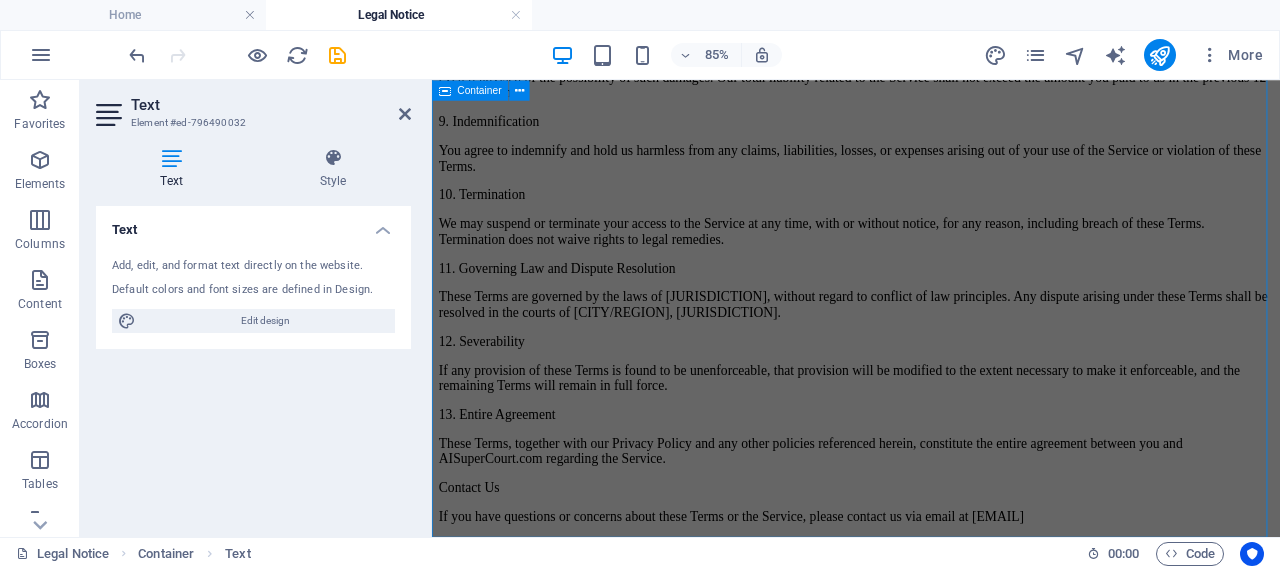 scroll, scrollTop: 730, scrollLeft: 0, axis: vertical 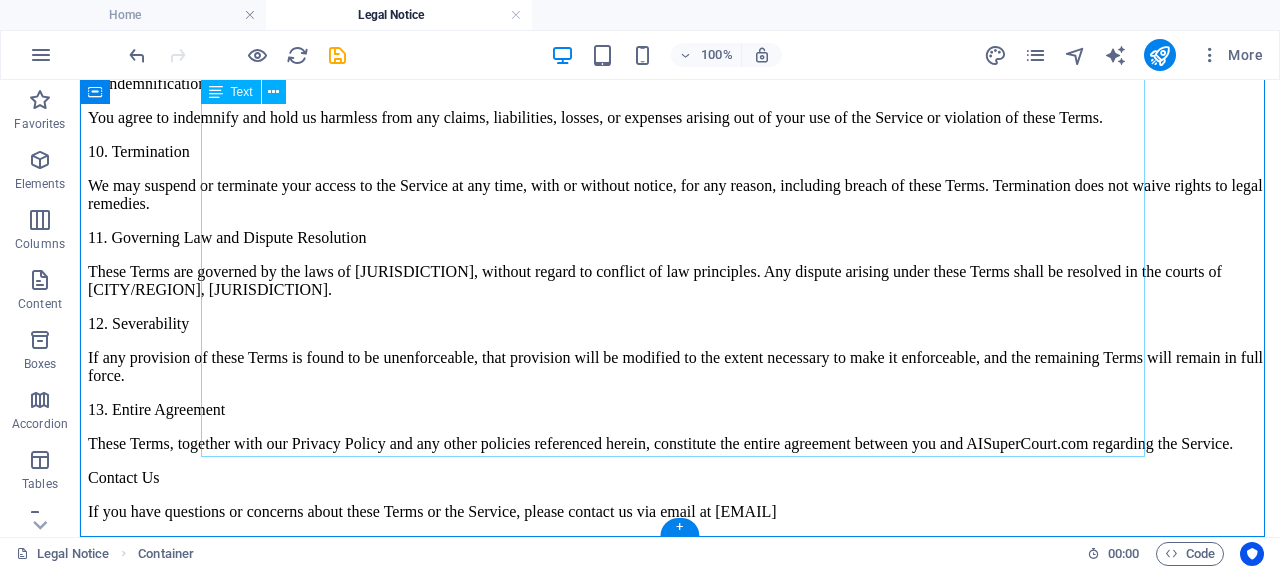 click on "Registration: To access certain features, you must register for an account and provide accurate information.
Security: You are responsible for activities under your account. Notify us immediately of any unauthorized use." at bounding box center [680, -130] 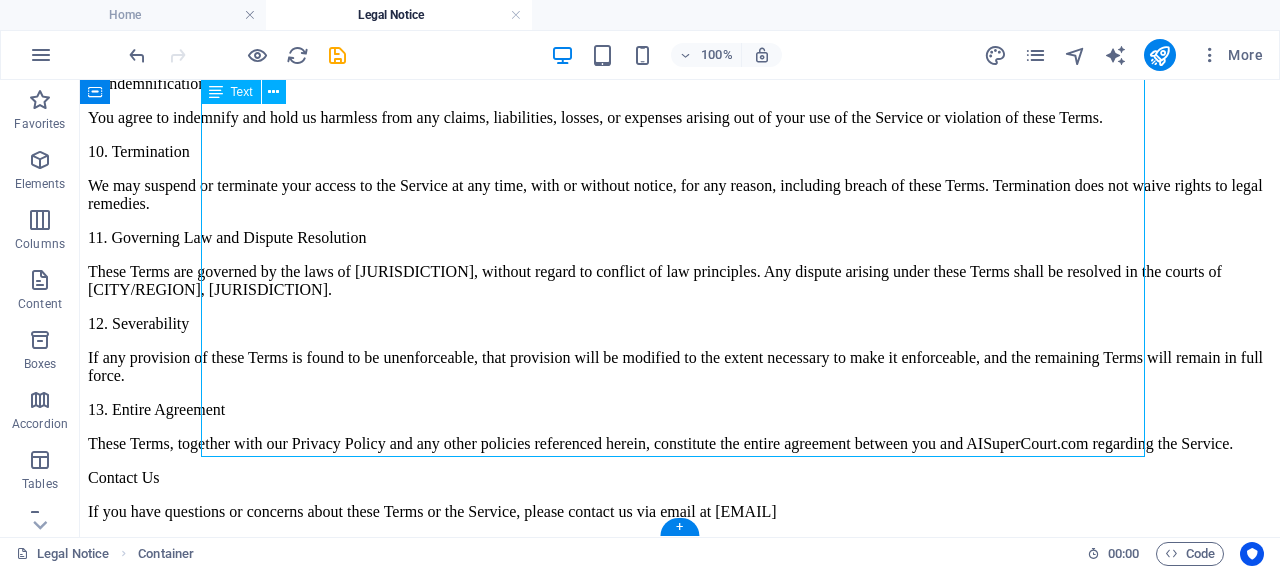 click on "Registration: To access certain features, you must register for an account and provide accurate information.
Security: You are responsible for activities under your account. Notify us immediately of any unauthorized use." at bounding box center [680, -130] 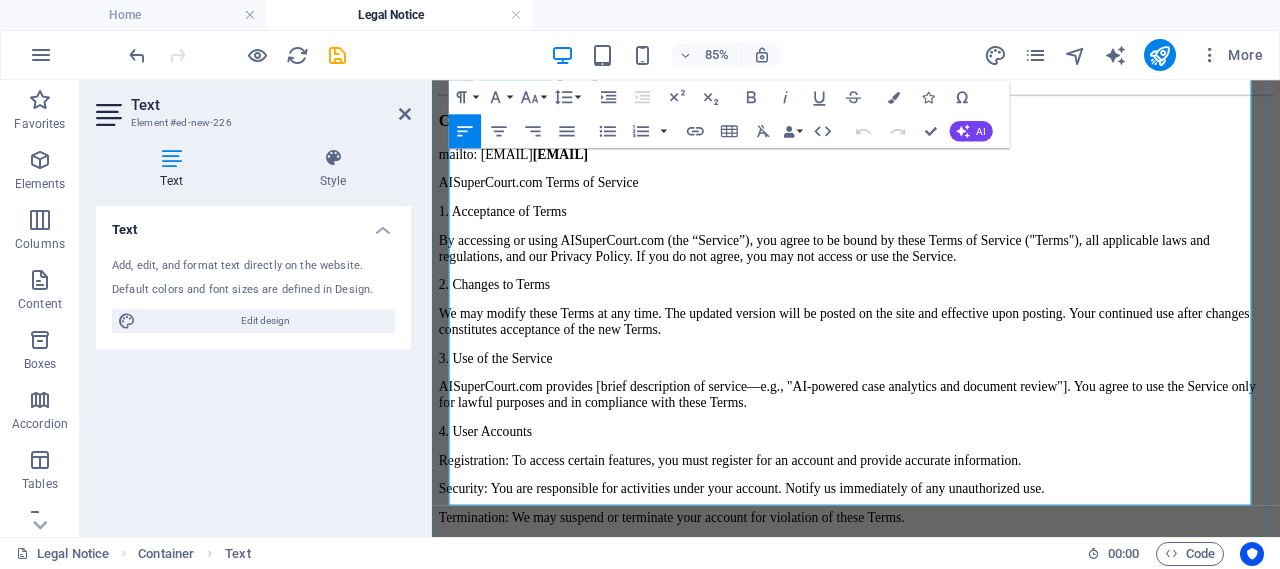 scroll, scrollTop: 2464, scrollLeft: 0, axis: vertical 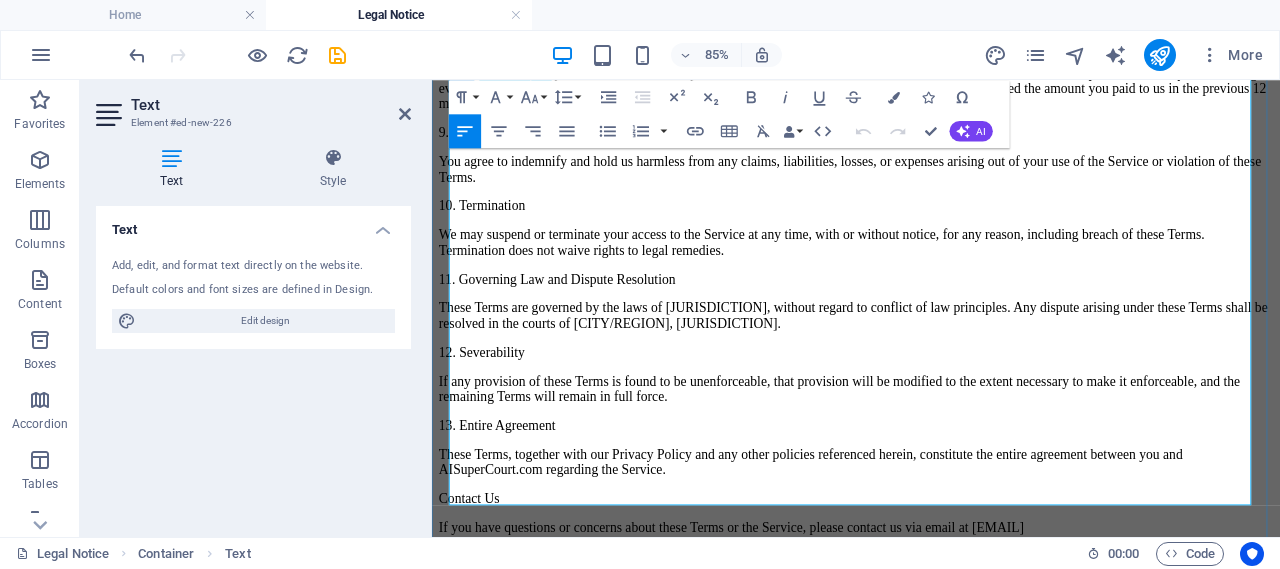 drag, startPoint x: 1153, startPoint y: 567, endPoint x: 1327, endPoint y: 568, distance: 174.00287 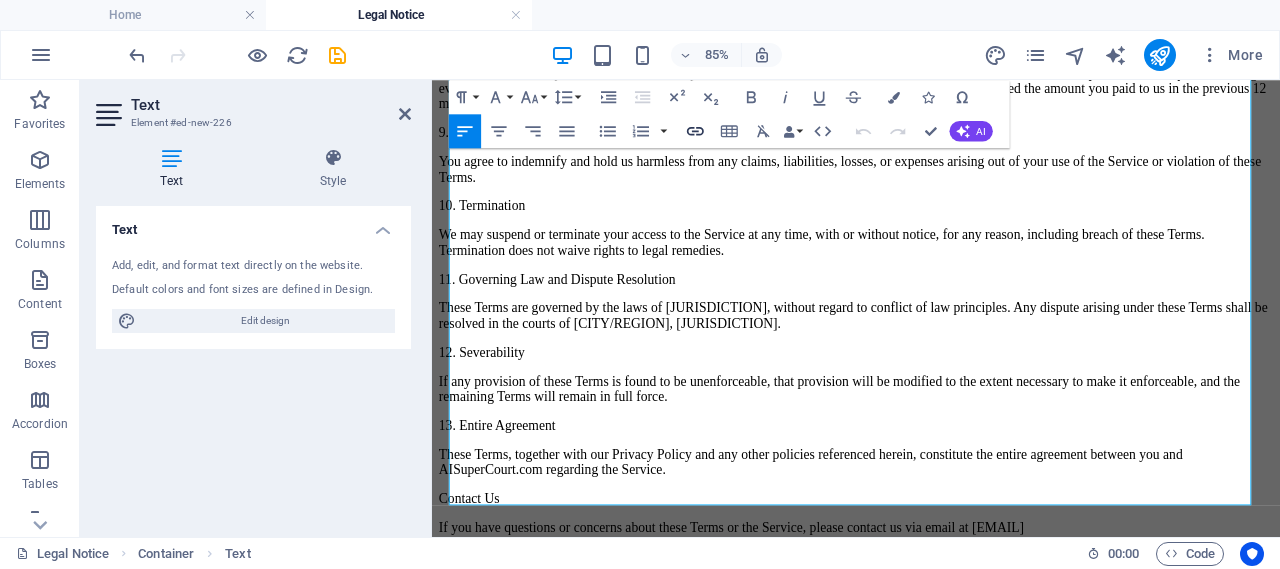 click 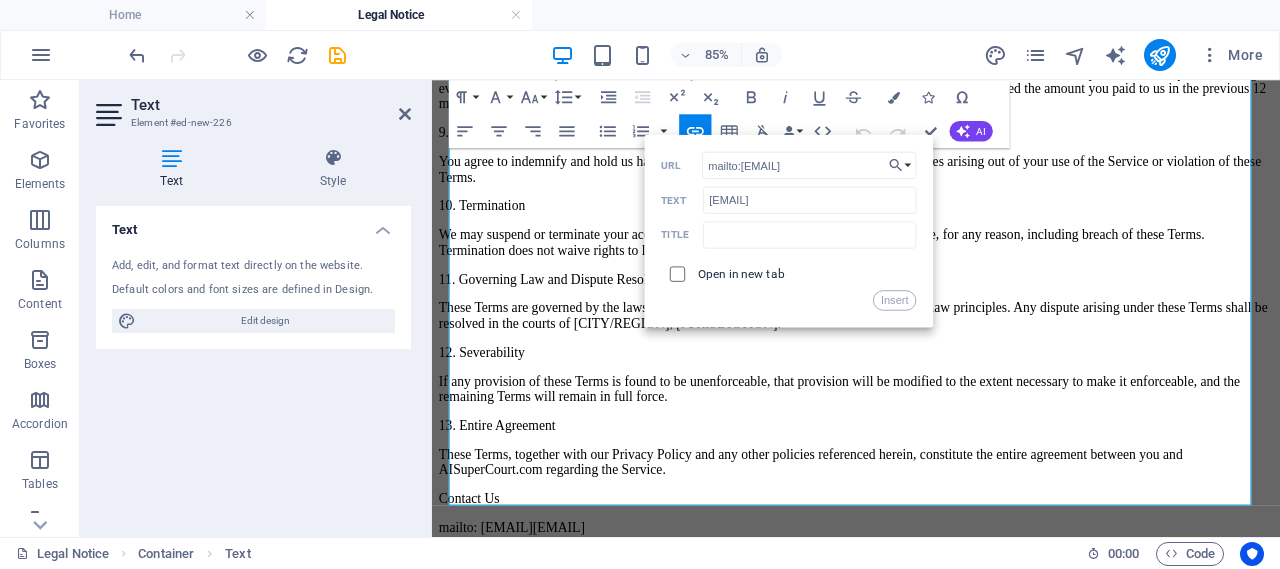 type on "mailto:[EMAIL]" 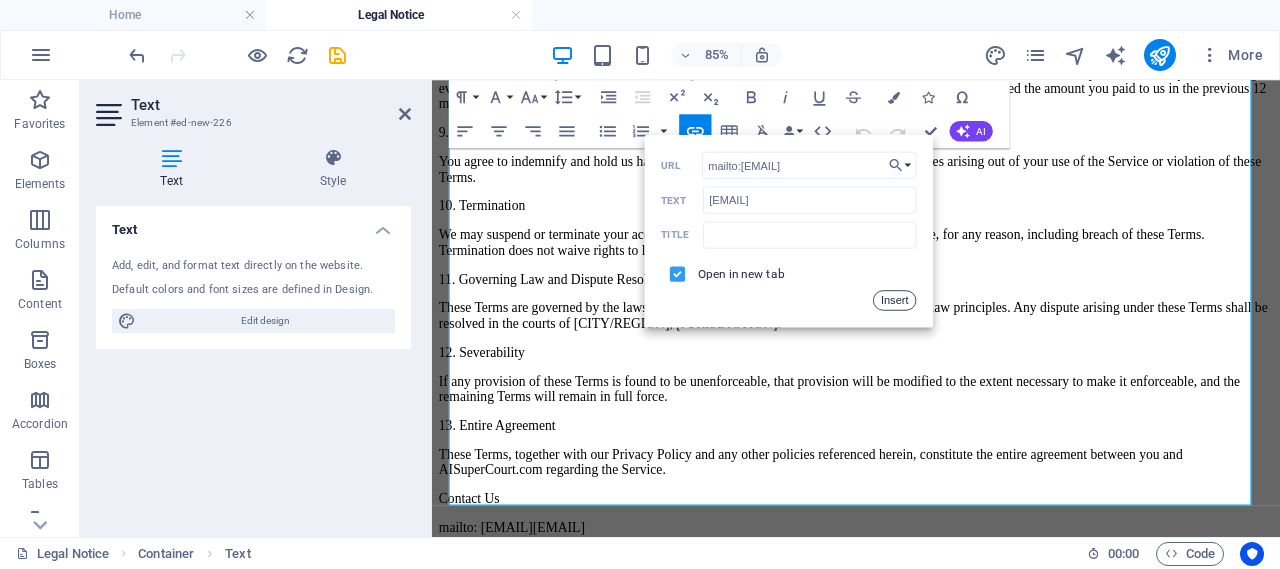 drag, startPoint x: 896, startPoint y: 303, endPoint x: 407, endPoint y: 284, distance: 489.369 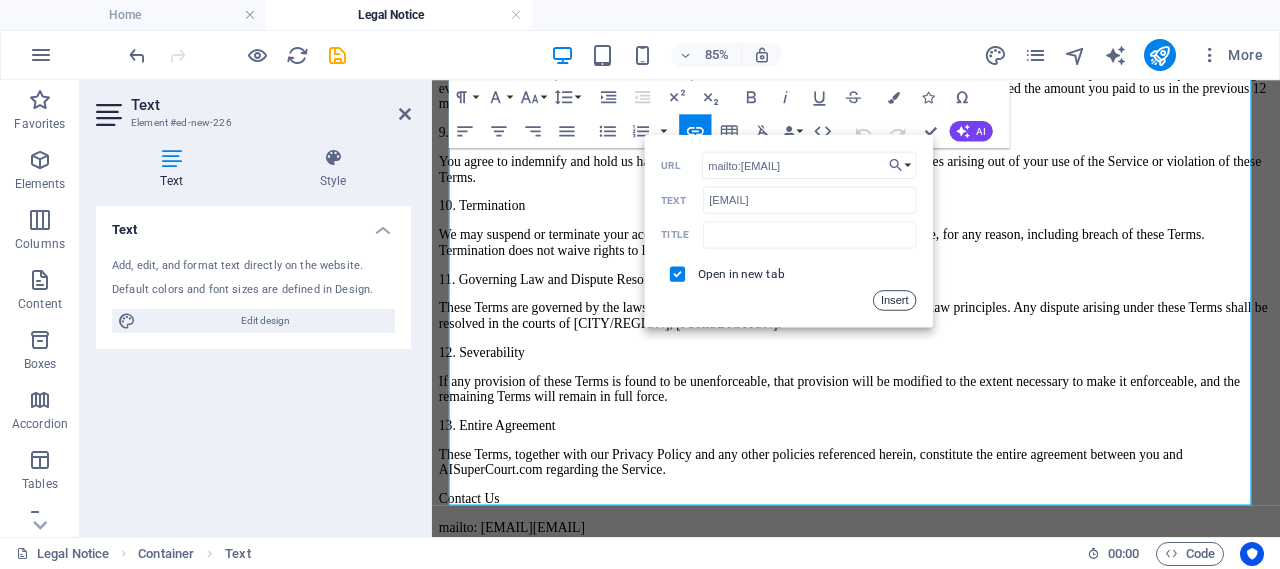 click on "Insert" at bounding box center (894, 300) 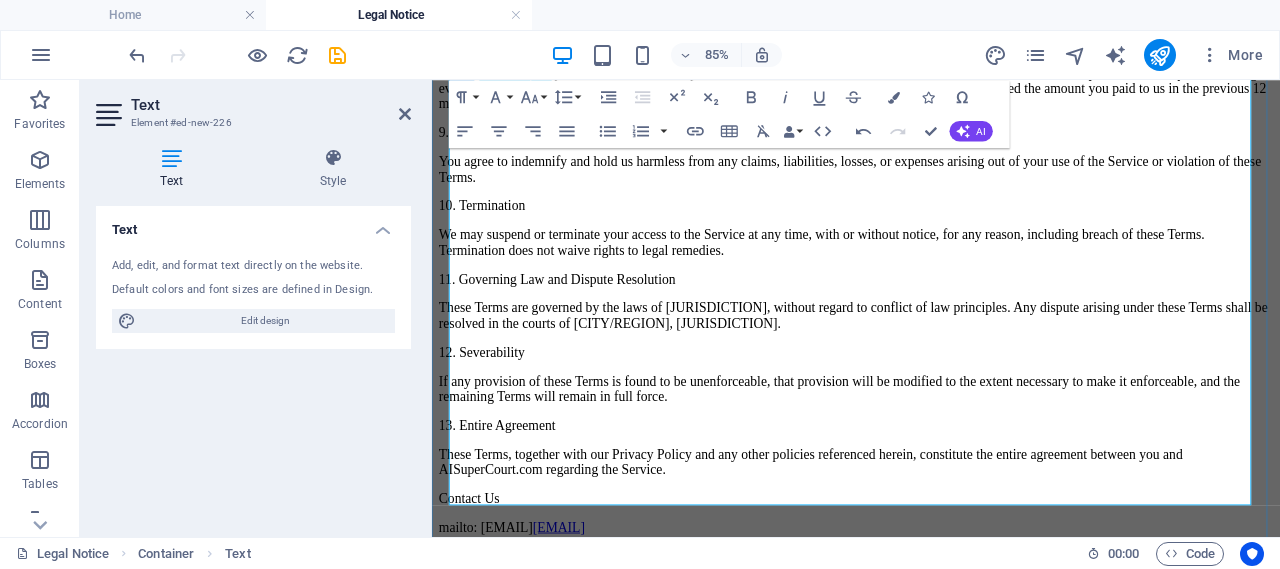 click on "Contact Us" at bounding box center [931, 572] 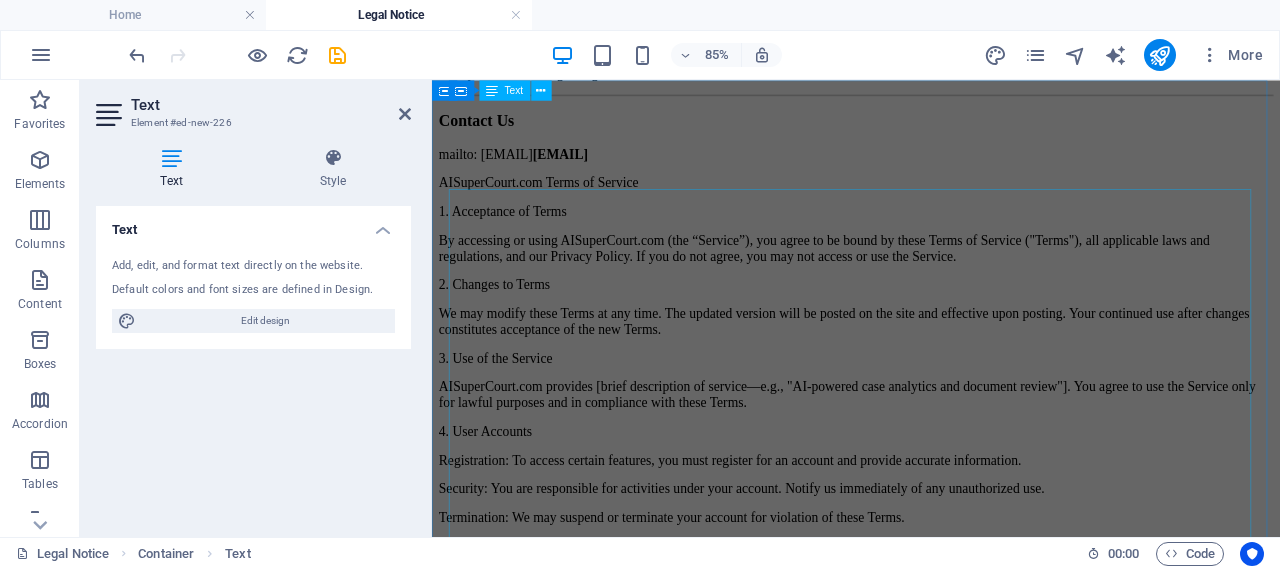 scroll, scrollTop: 0, scrollLeft: 0, axis: both 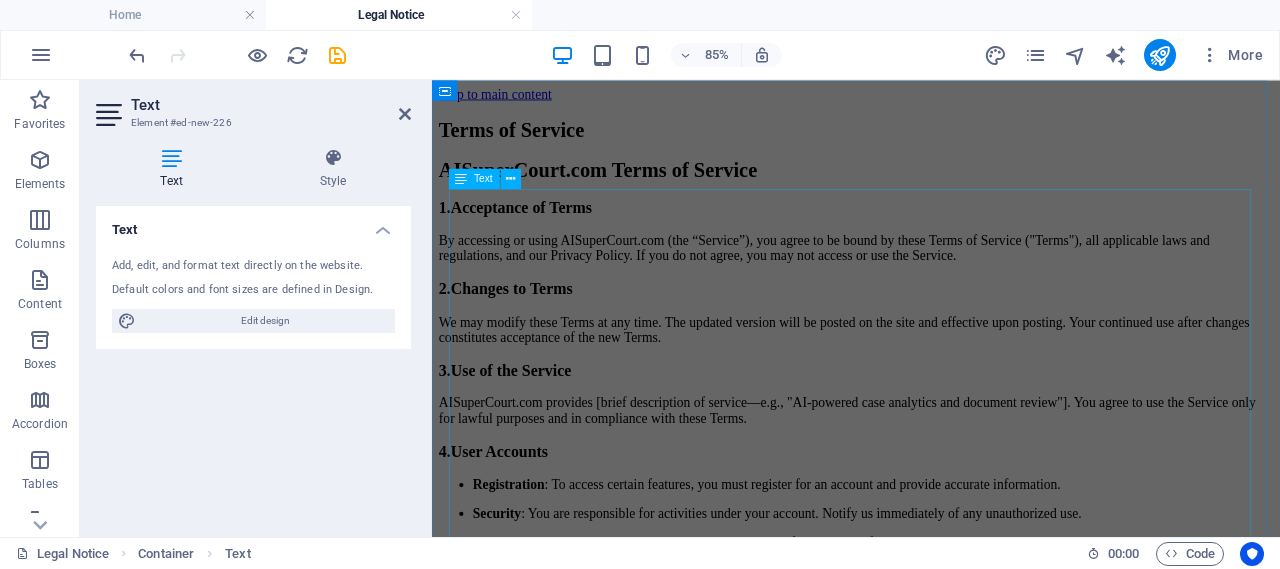 click on "Registration : To access certain features, you must register for an account and provide accurate information. Security : You are responsible for activities under your account. Notify us immediately of any unauthorized use. Termination 5. Ownership 6." at bounding box center (931, 940) 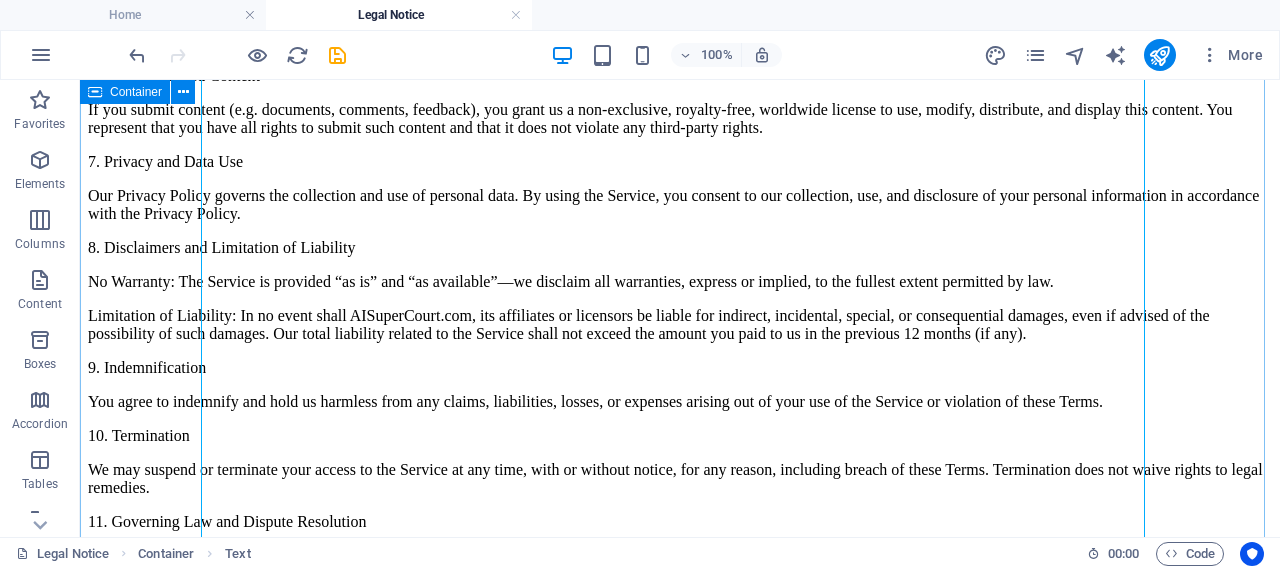 scroll, scrollTop: 730, scrollLeft: 0, axis: vertical 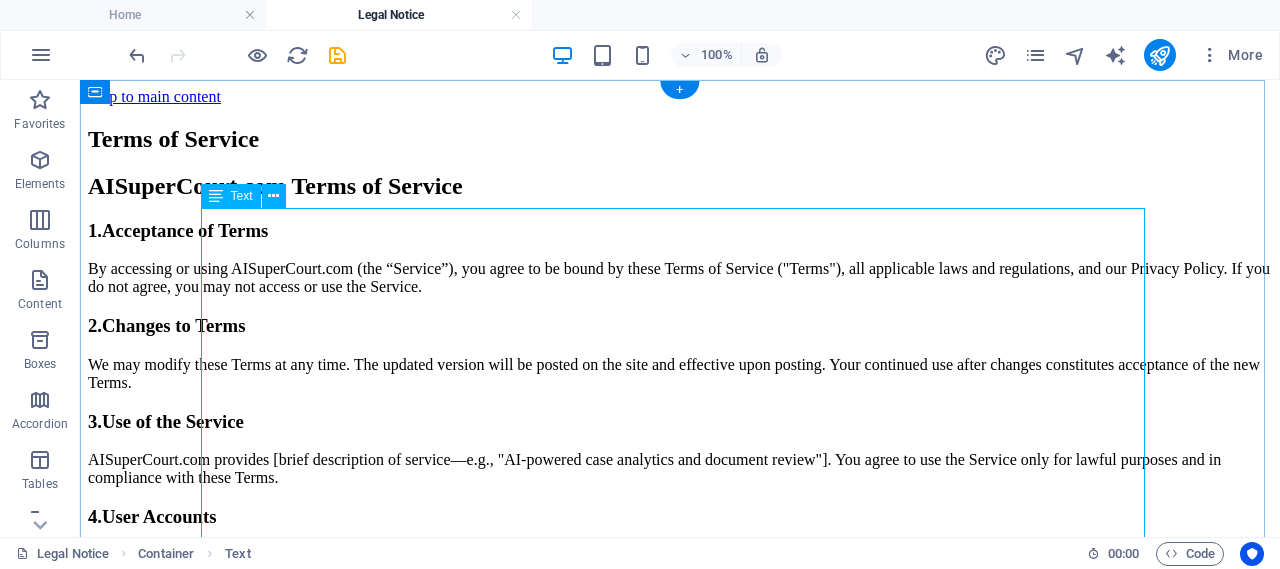 click on "Registration : To access certain features, you must register for an account and provide accurate information. Security : You are responsible for activities under your account. Notify us immediately of any unauthorized use. Termination 5. Ownership 6." at bounding box center [680, 904] 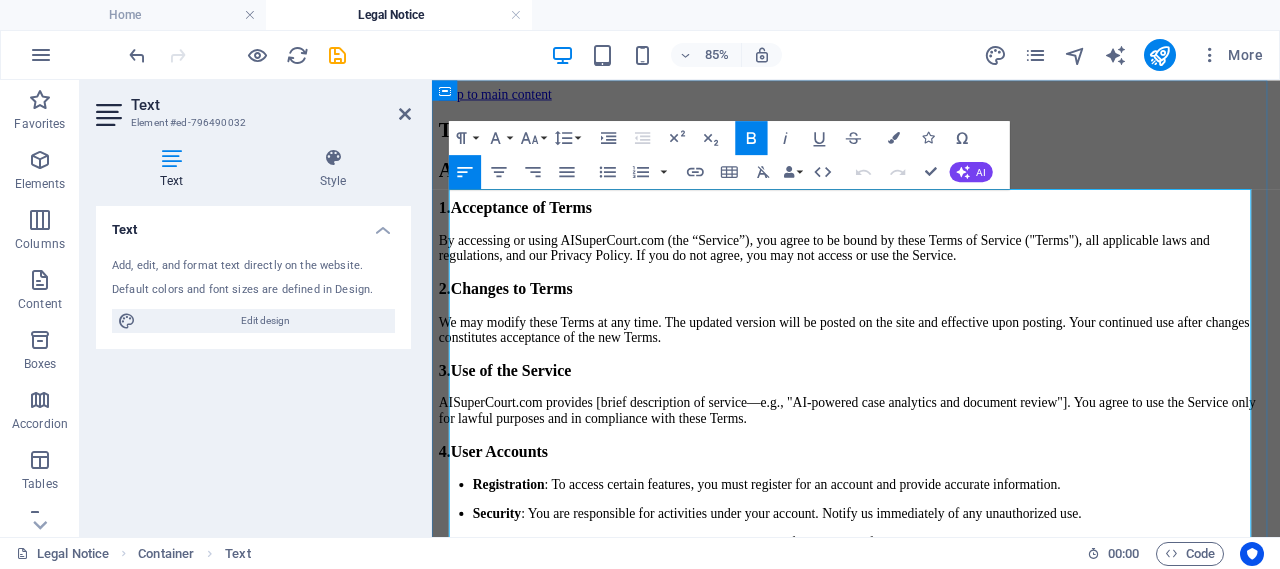 drag, startPoint x: 1020, startPoint y: 234, endPoint x: 734, endPoint y: 235, distance: 286.00174 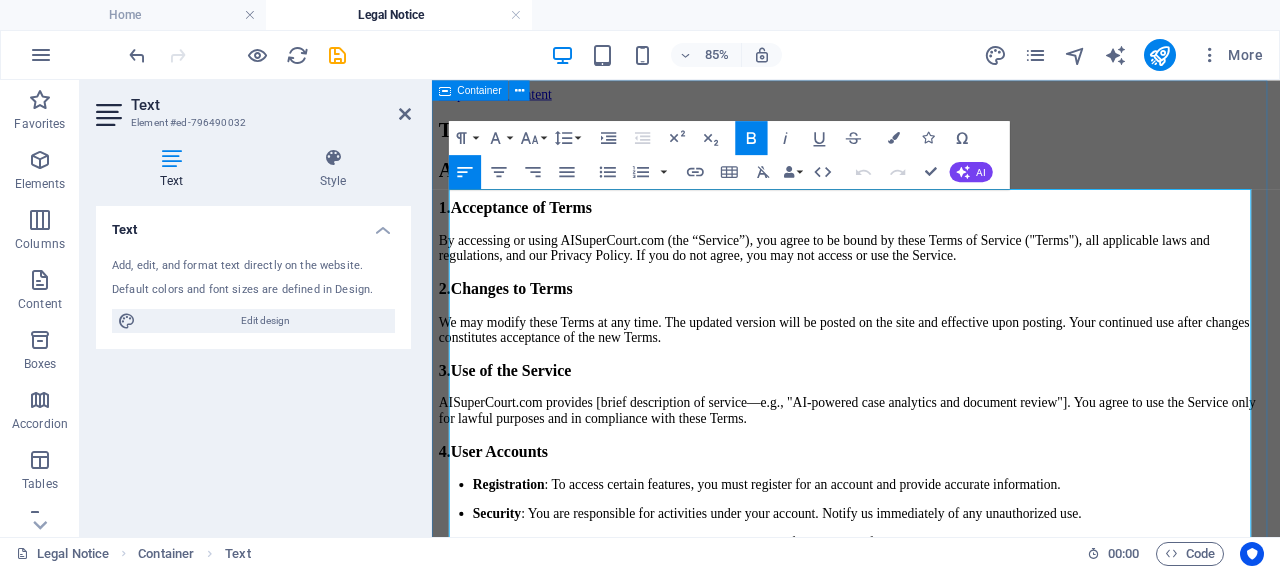 click on "Registration : To access certain features, you must register for an account and provide accurate information. Security : You are responsible for activities under your account. Notify us immediately of any unauthorized use. Termination 5. Ownership 6." at bounding box center (931, 1602) 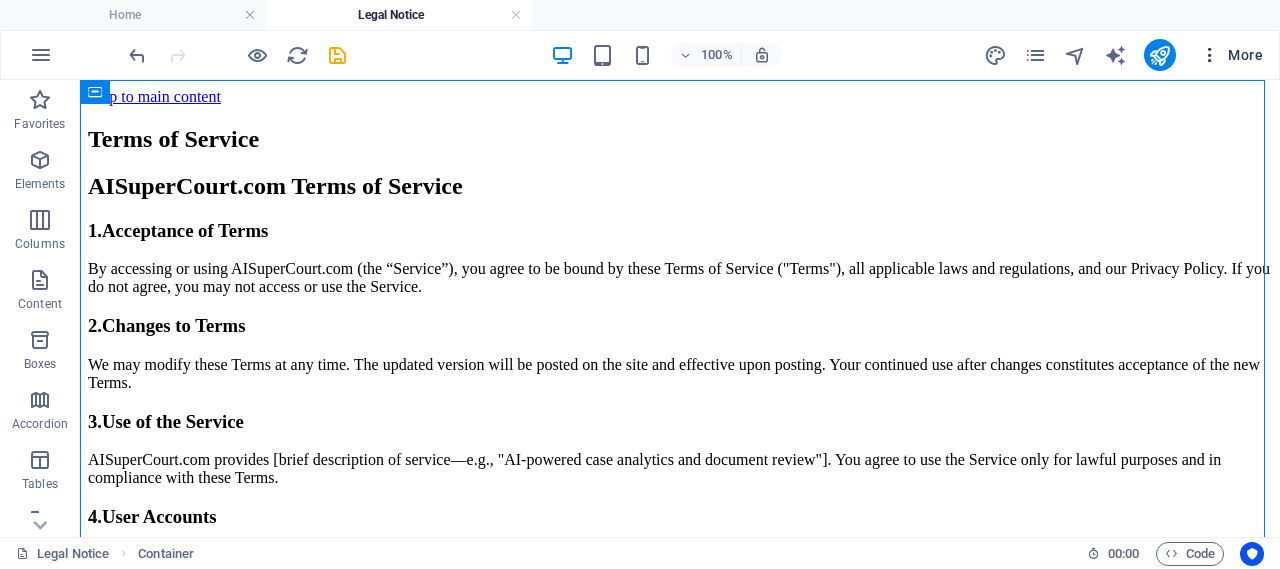 click at bounding box center [1210, 55] 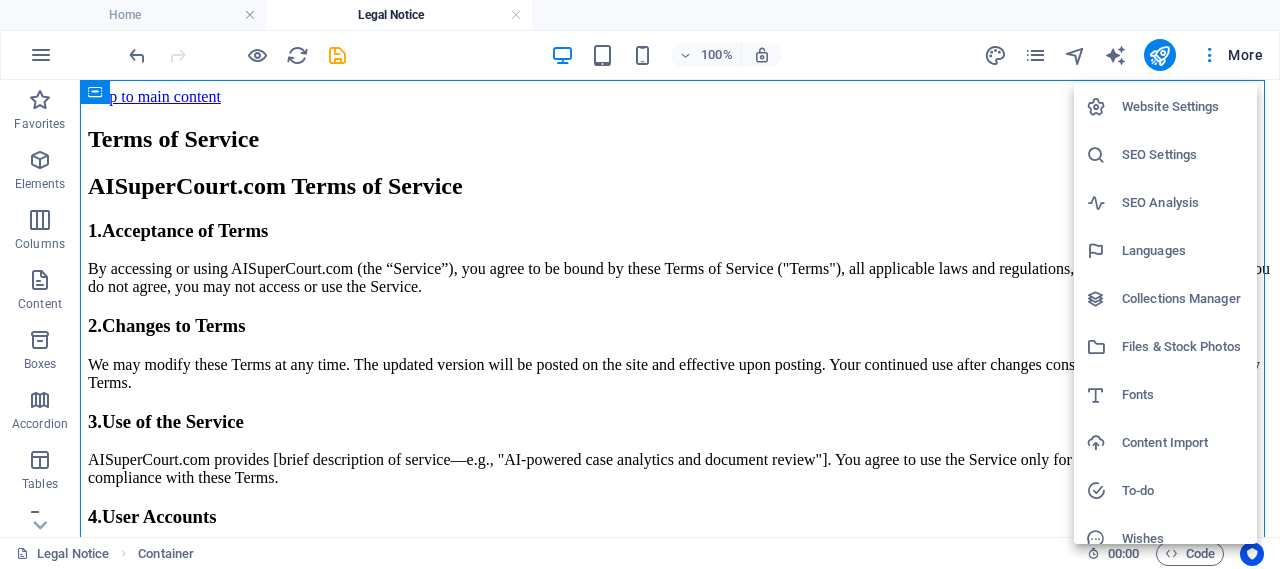 click at bounding box center [640, 284] 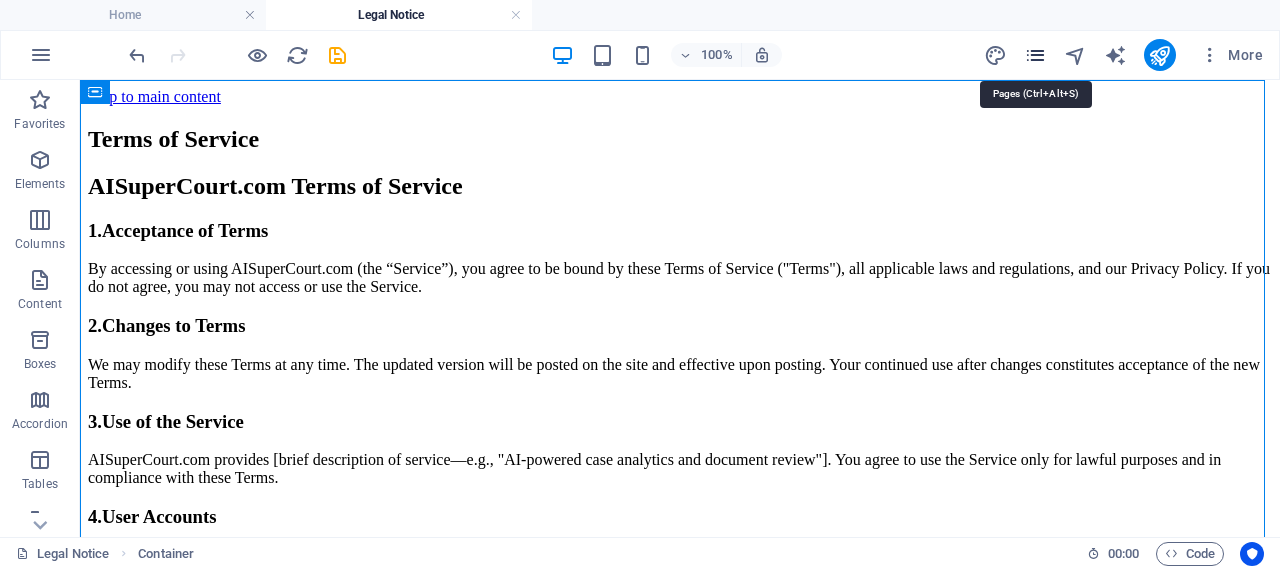 click at bounding box center [1035, 55] 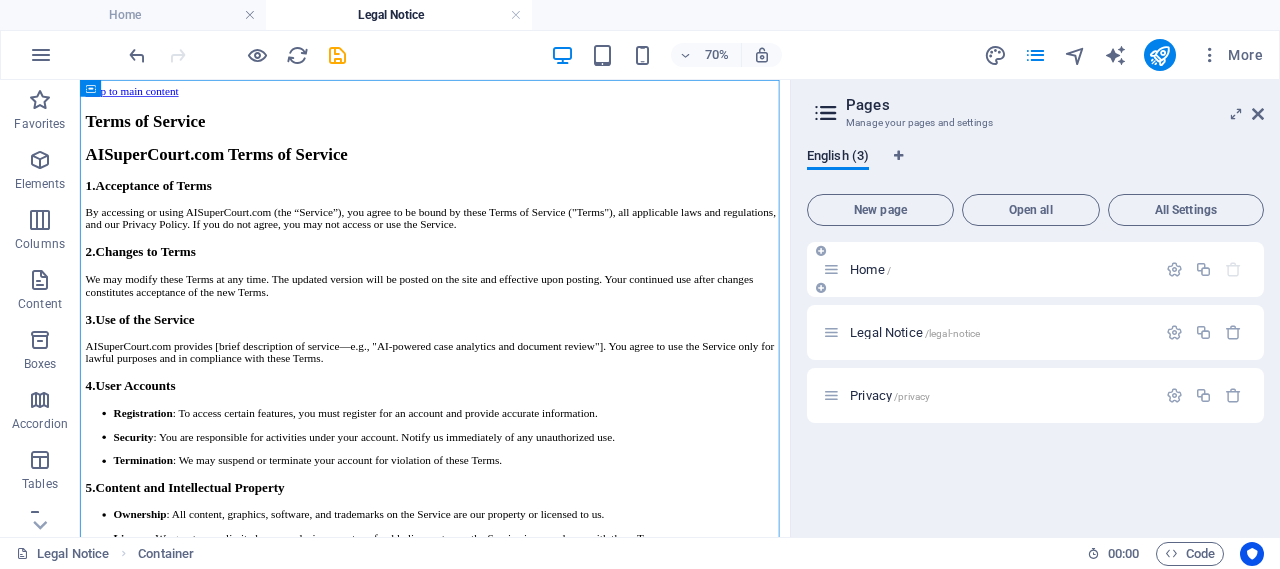 click on "Home /" at bounding box center (1000, 269) 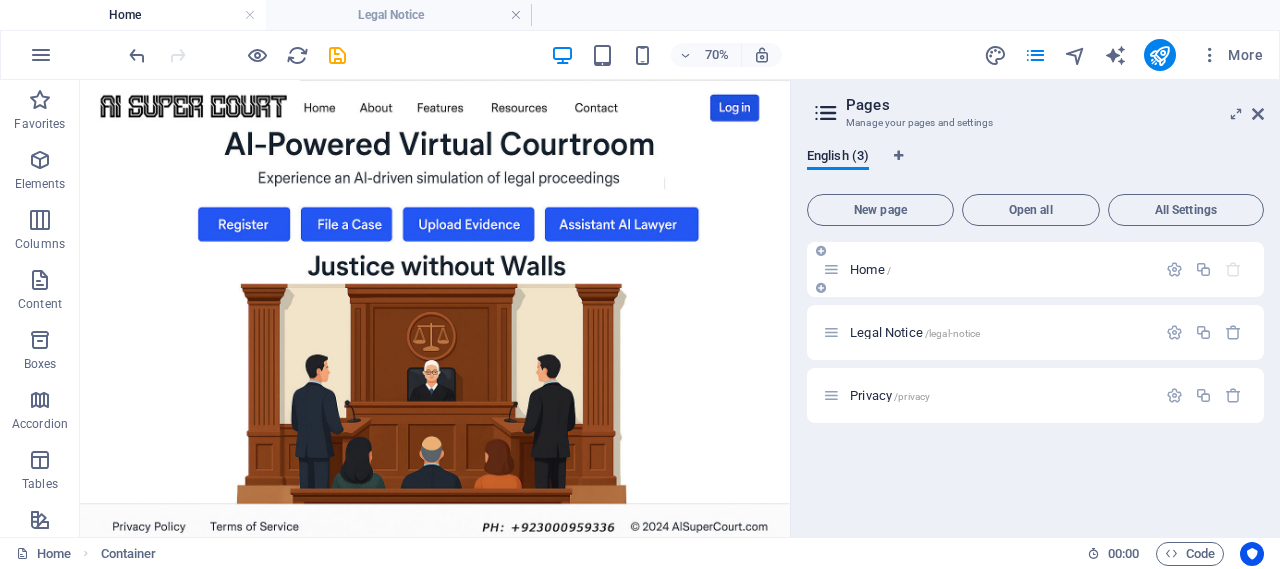 scroll, scrollTop: 356, scrollLeft: 0, axis: vertical 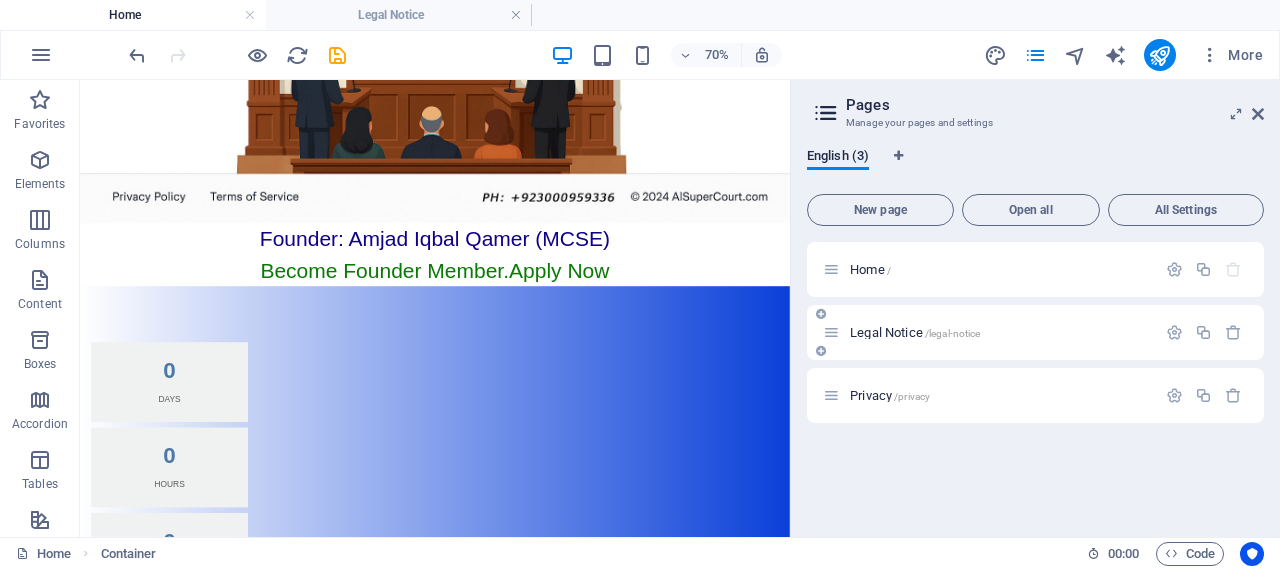 click on "Legal Notice /legal-notice" at bounding box center (915, 332) 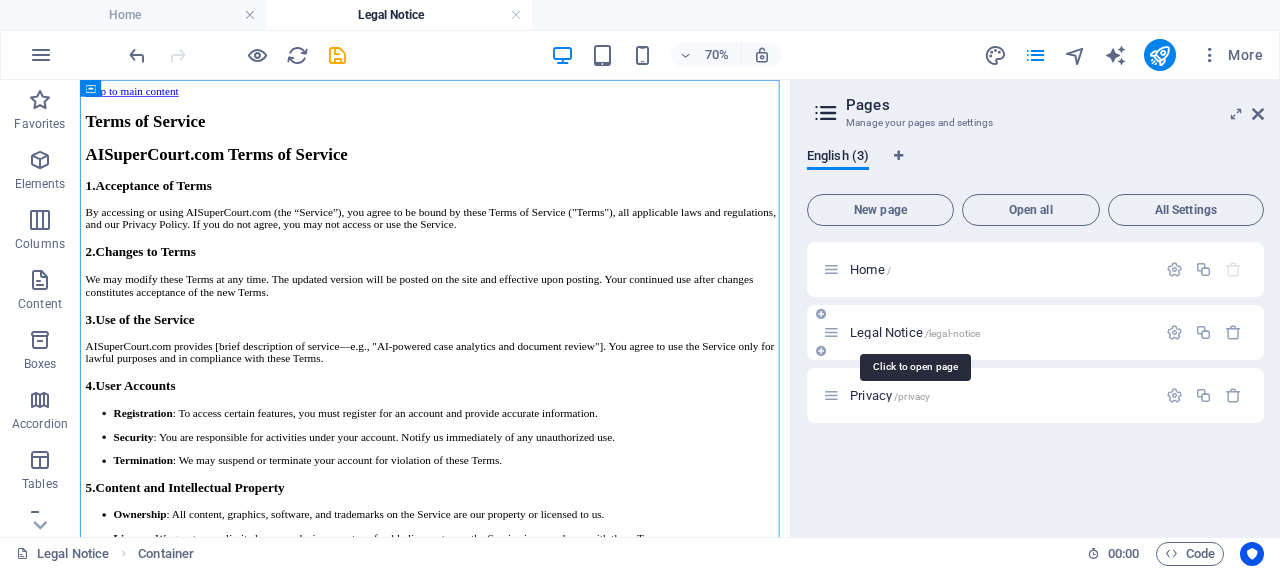 scroll, scrollTop: 0, scrollLeft: 0, axis: both 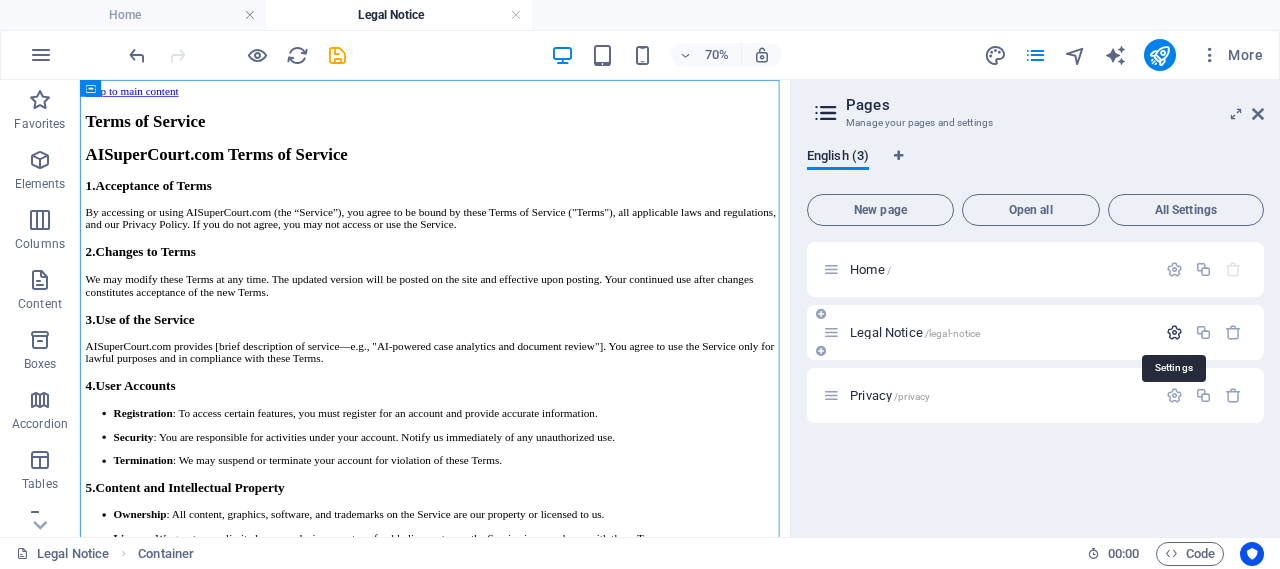 click at bounding box center [1174, 332] 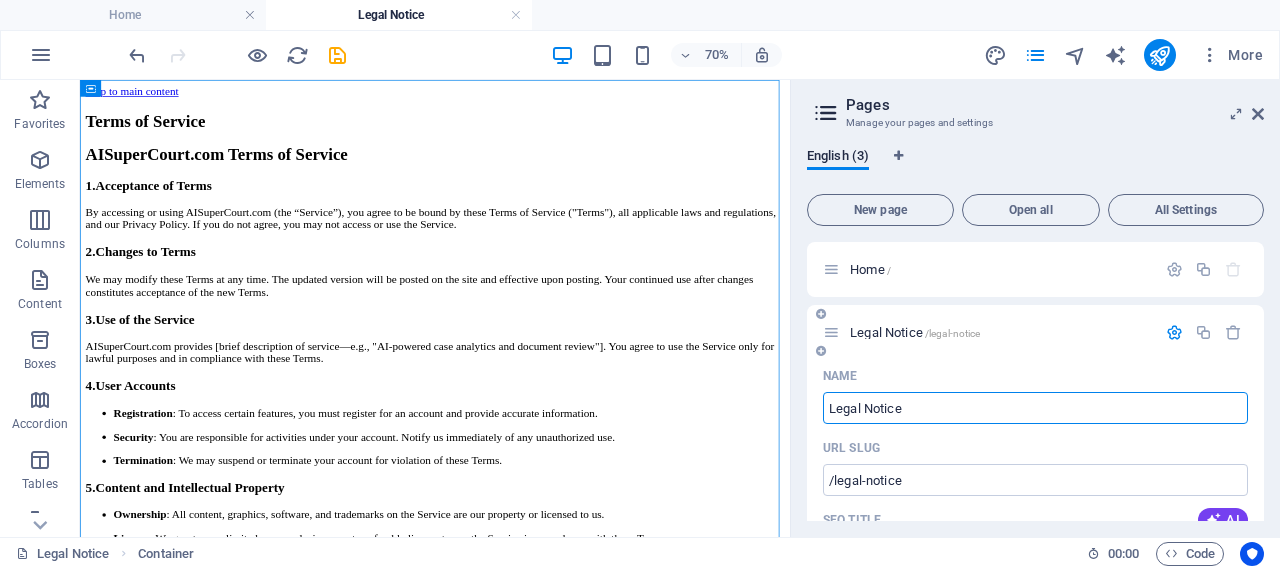 drag, startPoint x: 924, startPoint y: 410, endPoint x: 824, endPoint y: 408, distance: 100.02 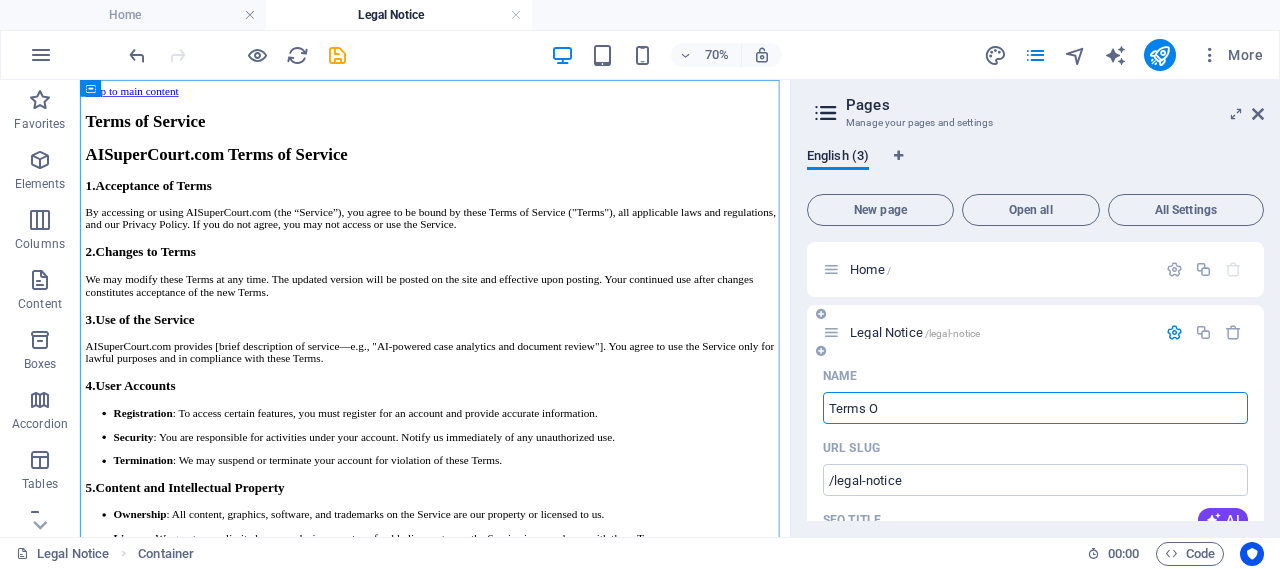 type on "Terms Of" 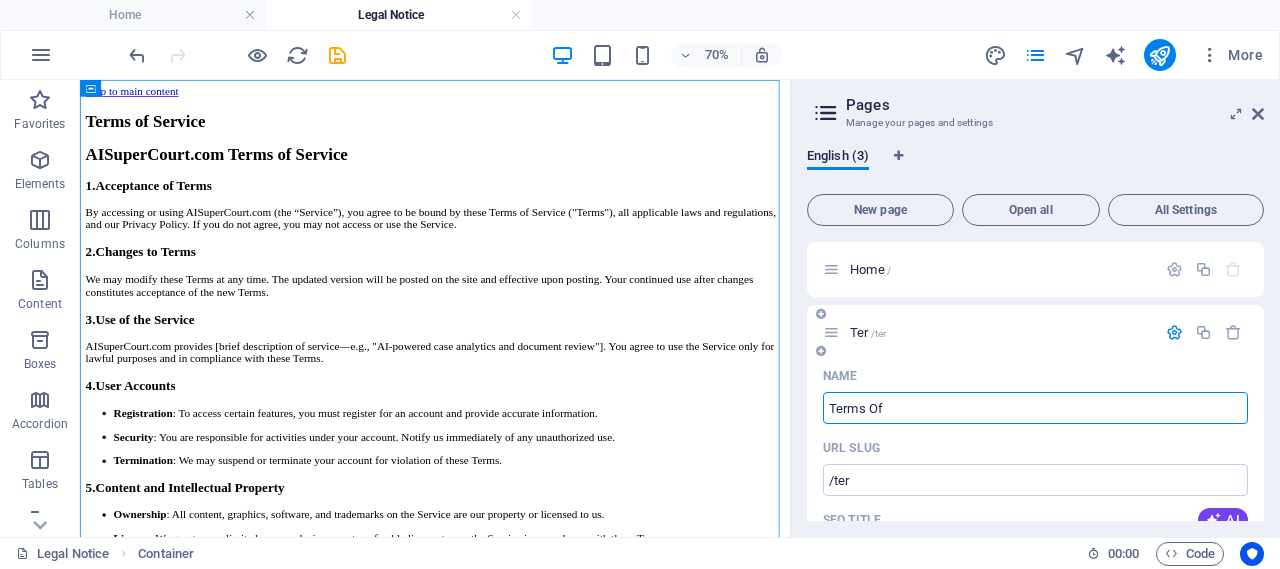 type on "/ter" 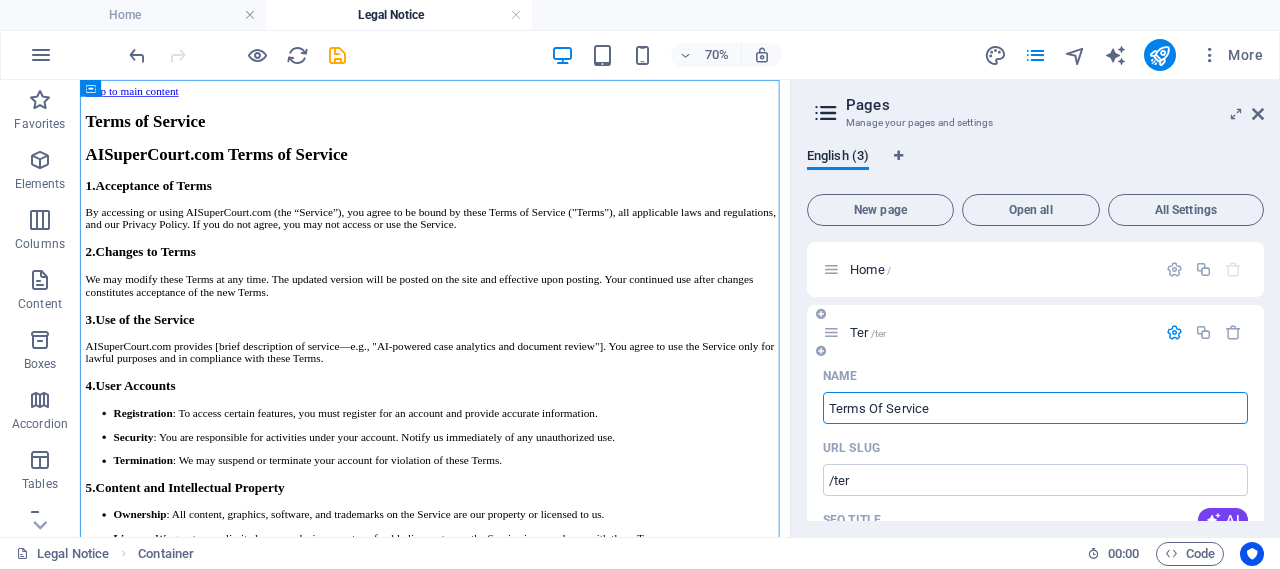 type on "Terms Of Service" 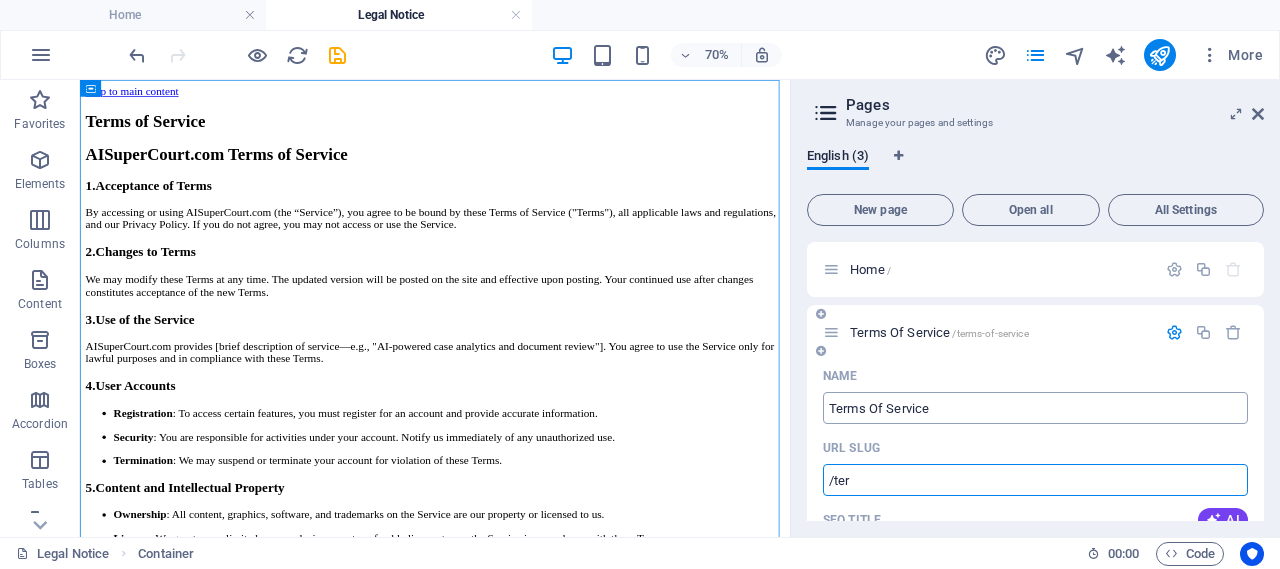 type on "/terms-of-service" 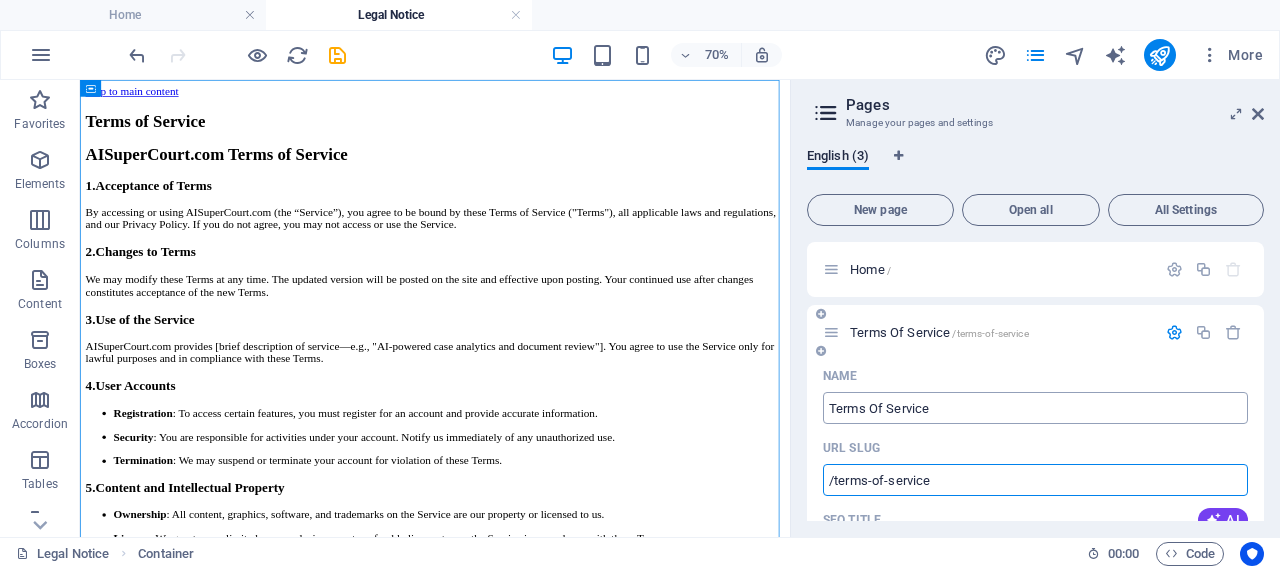 click on "Terms Of Service" at bounding box center [1035, 408] 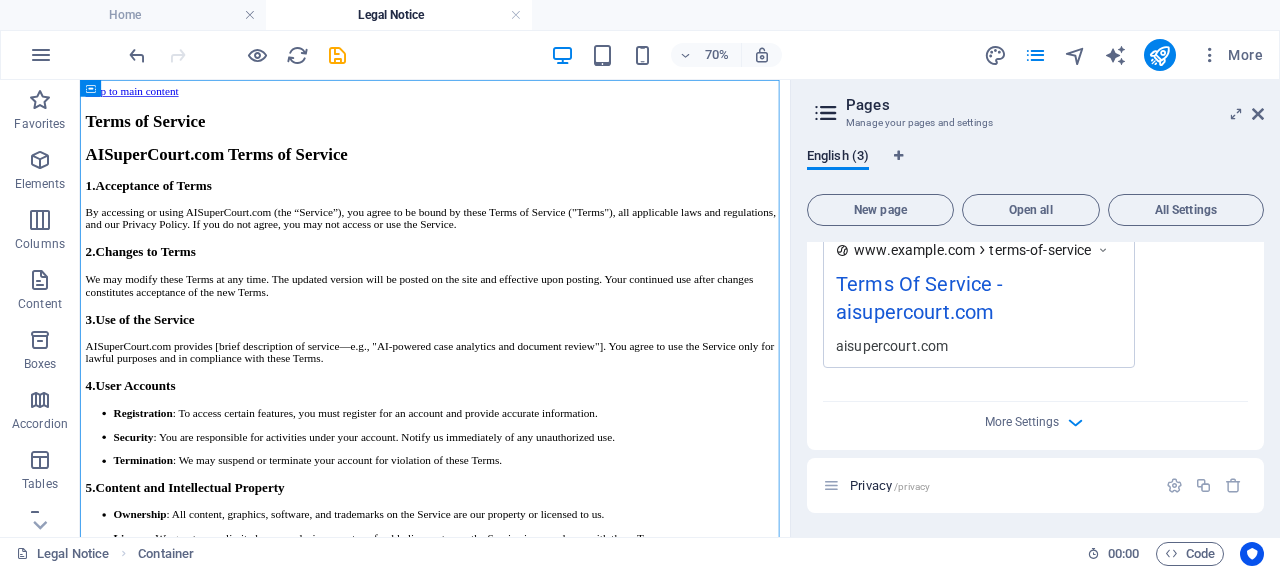 scroll, scrollTop: 450, scrollLeft: 0, axis: vertical 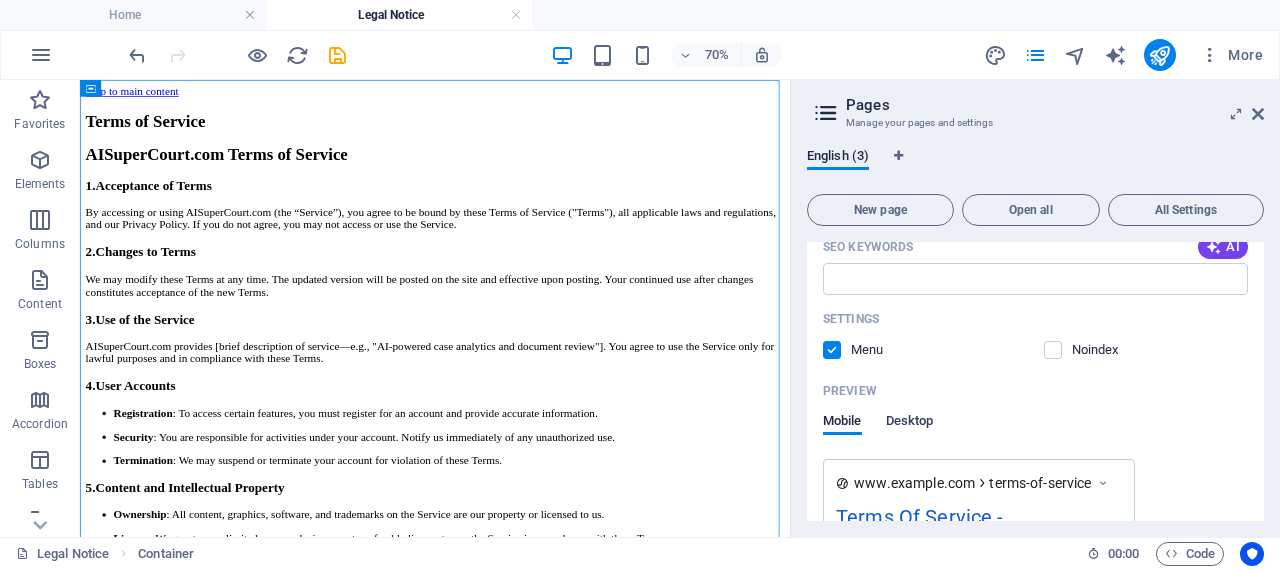 click on "Desktop" at bounding box center (910, 423) 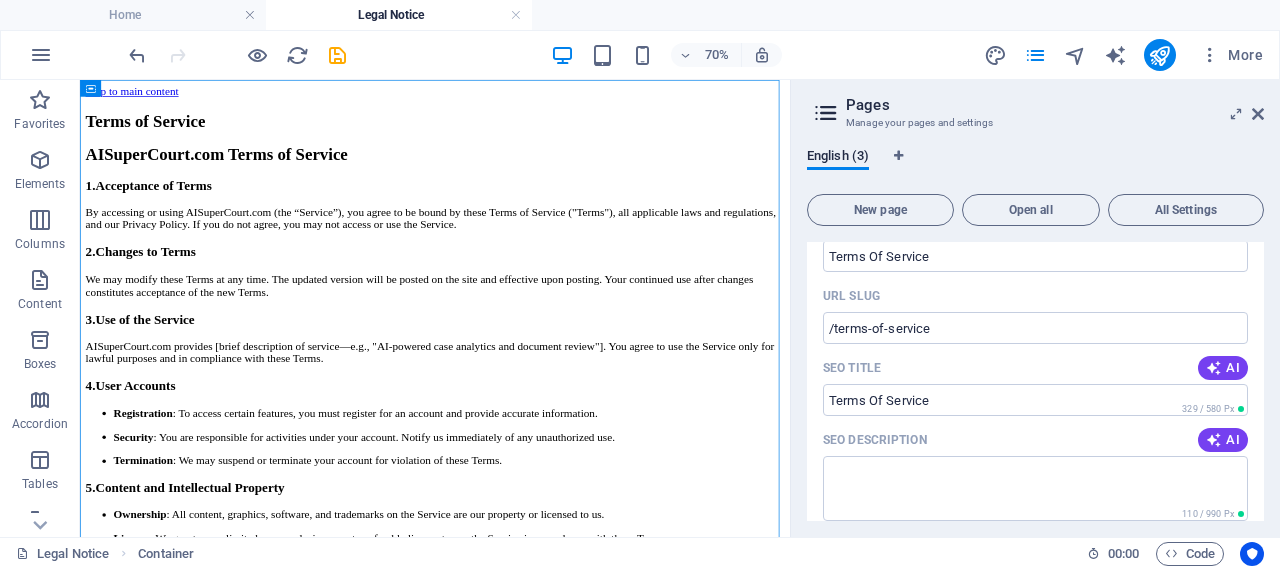 scroll, scrollTop: 0, scrollLeft: 0, axis: both 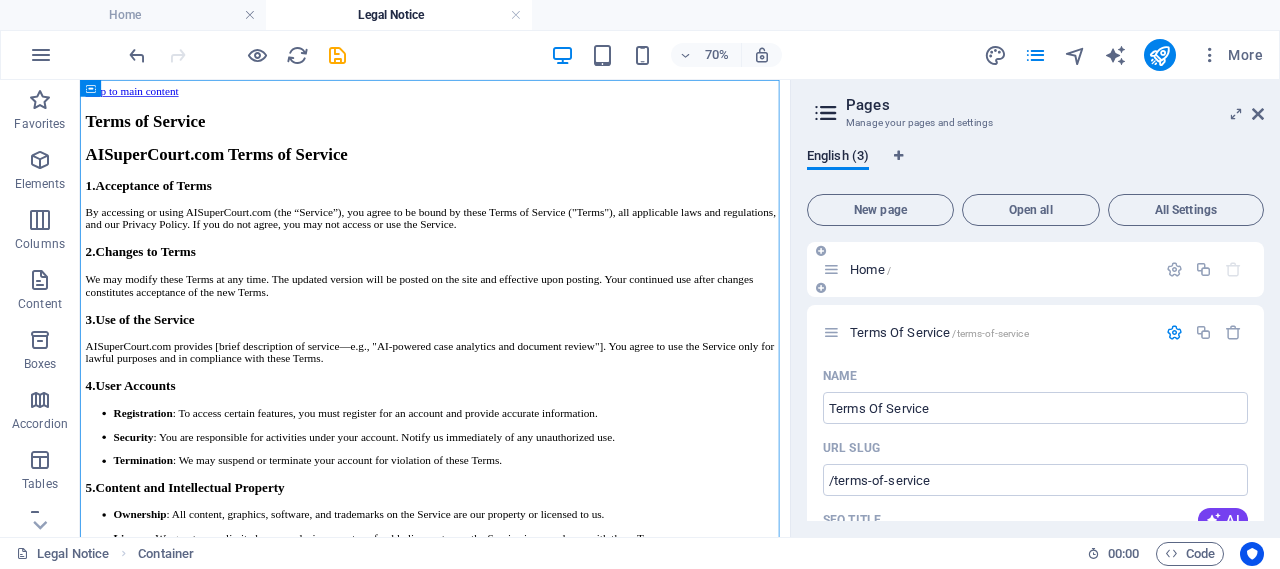 click on "Home /" at bounding box center [870, 269] 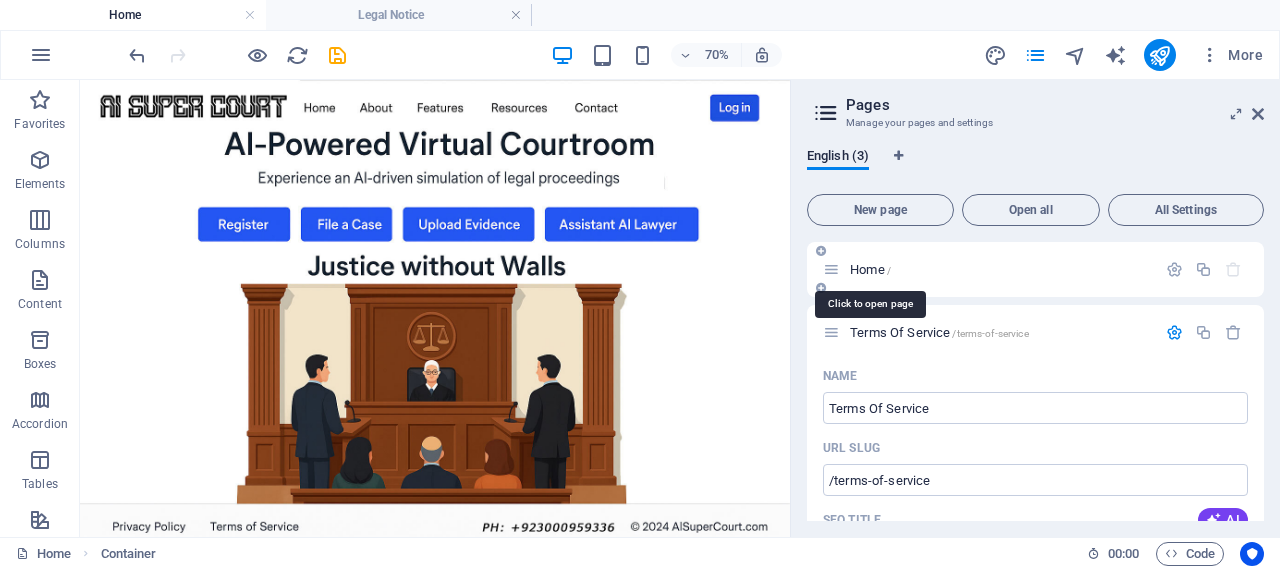 scroll, scrollTop: 472, scrollLeft: 0, axis: vertical 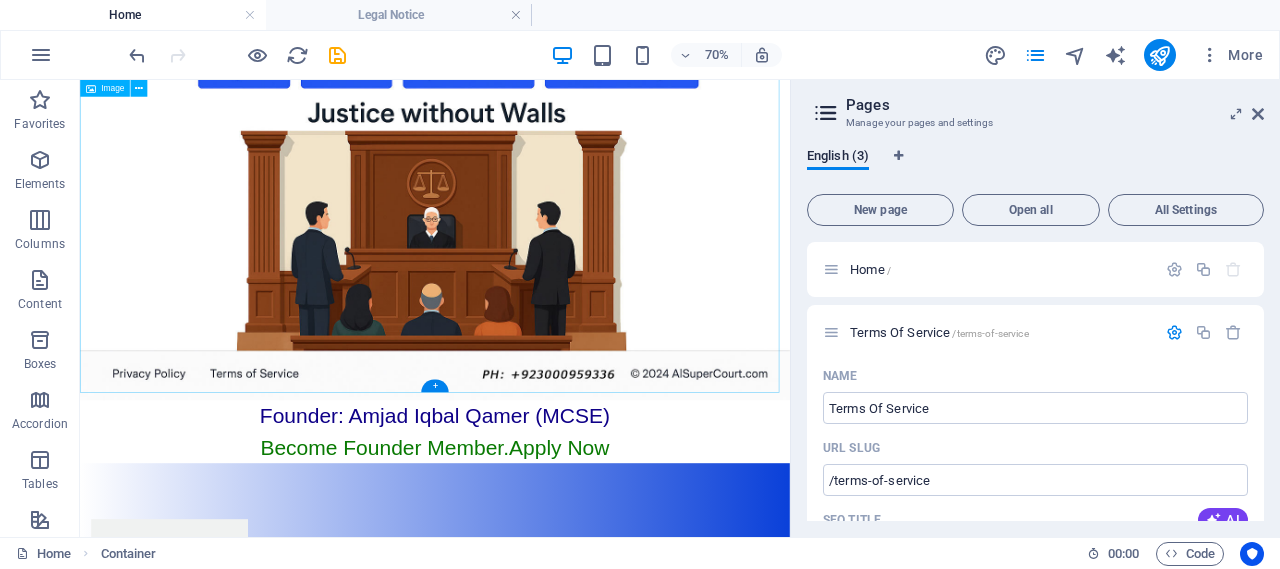 click at bounding box center [587, 199] 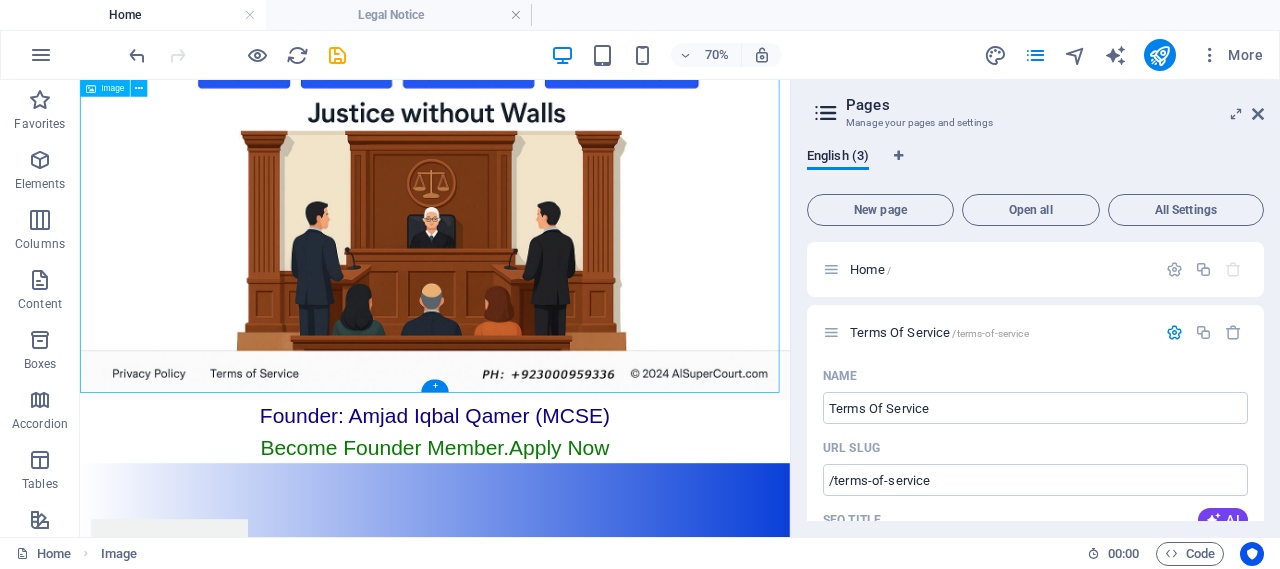click at bounding box center [587, 199] 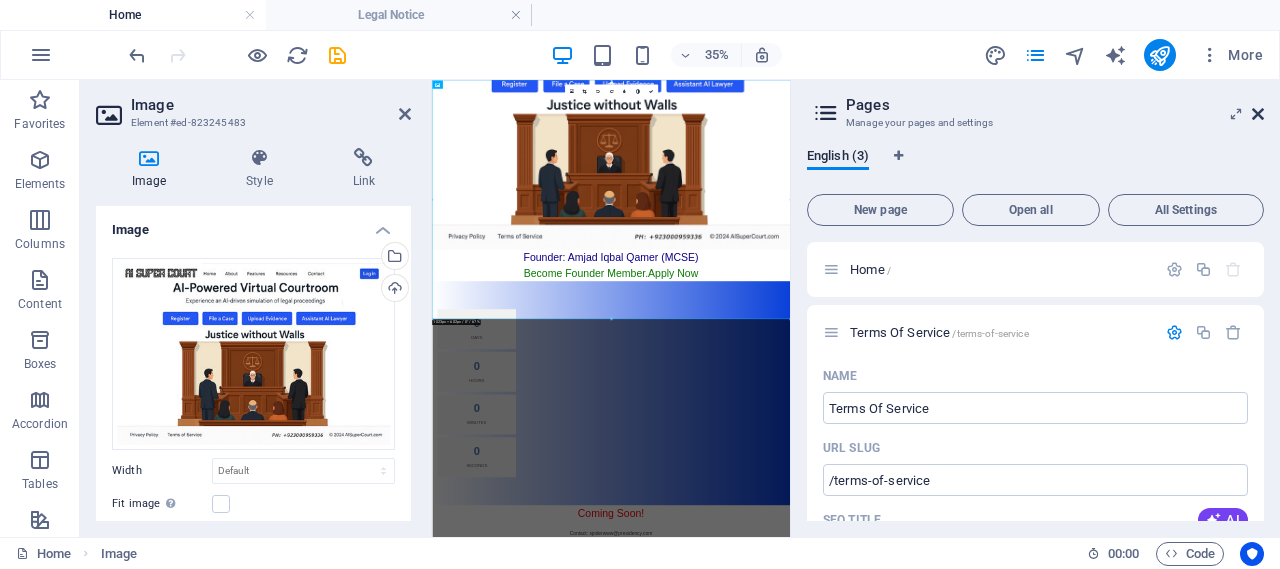 drag, startPoint x: 1258, startPoint y: 115, endPoint x: 191, endPoint y: 222, distance: 1072.3516 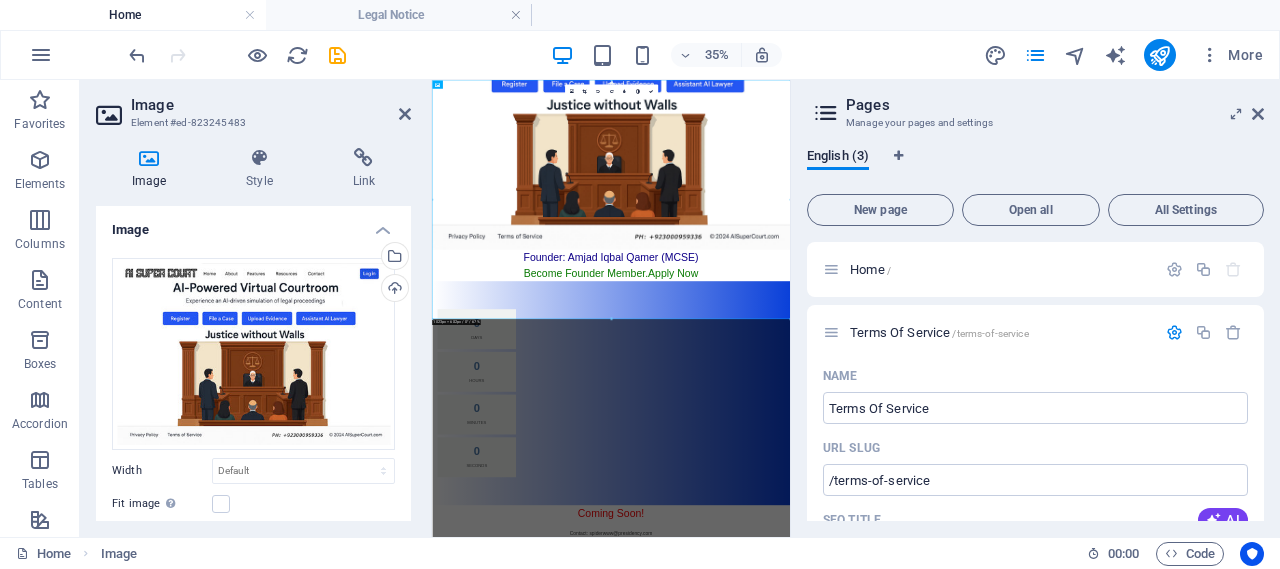 scroll, scrollTop: 0, scrollLeft: 0, axis: both 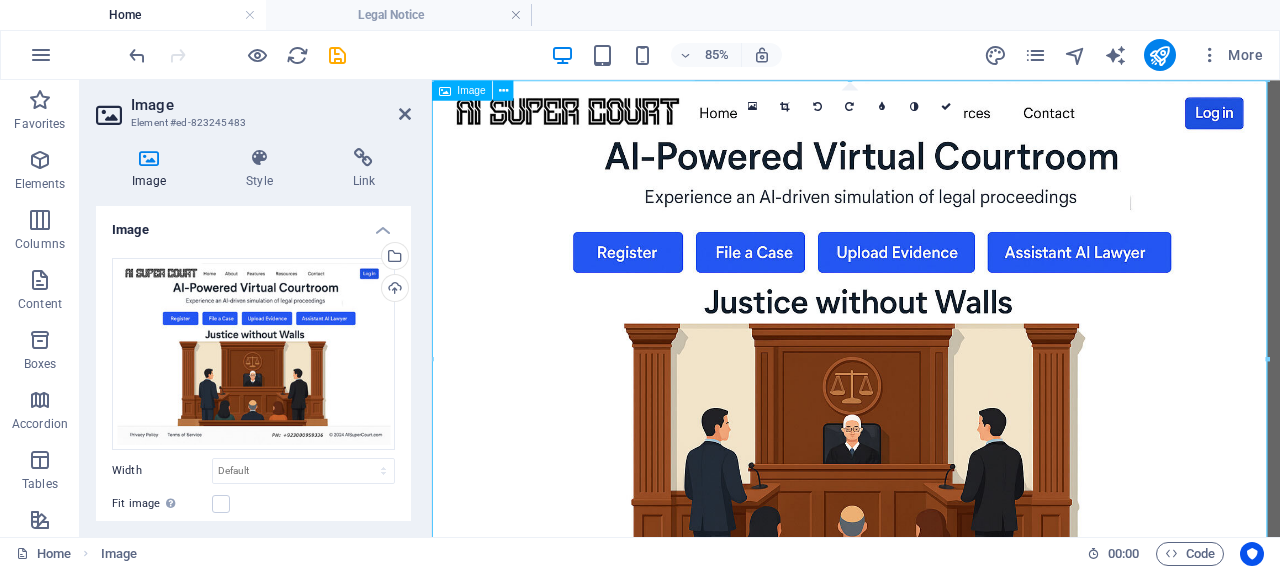 click at bounding box center (931, 412) 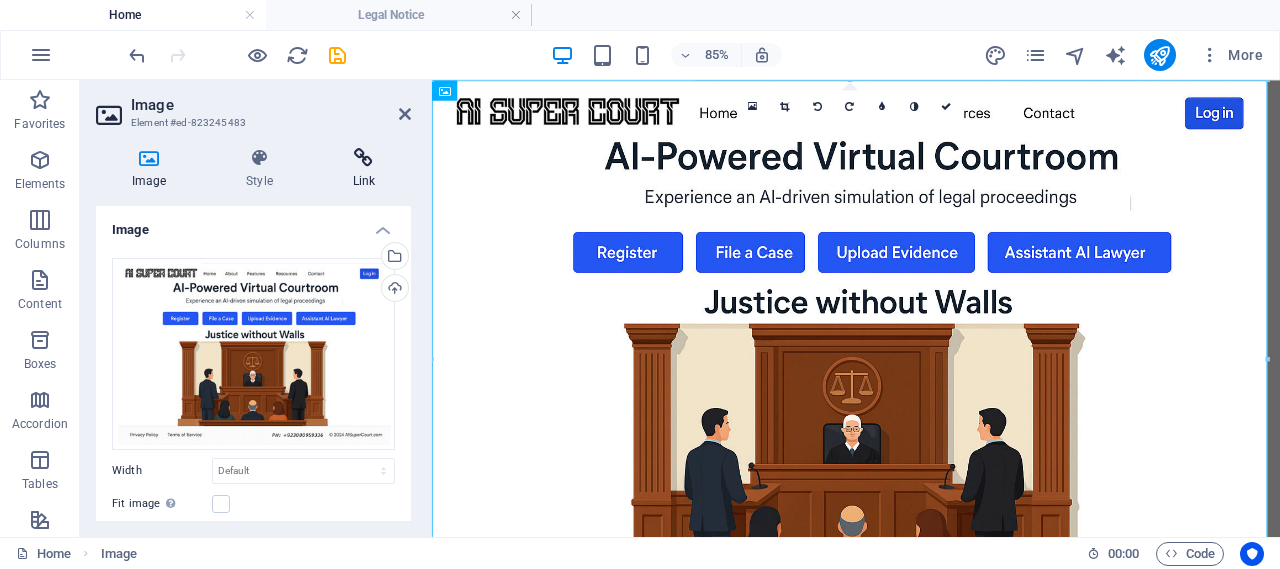 click at bounding box center (364, 158) 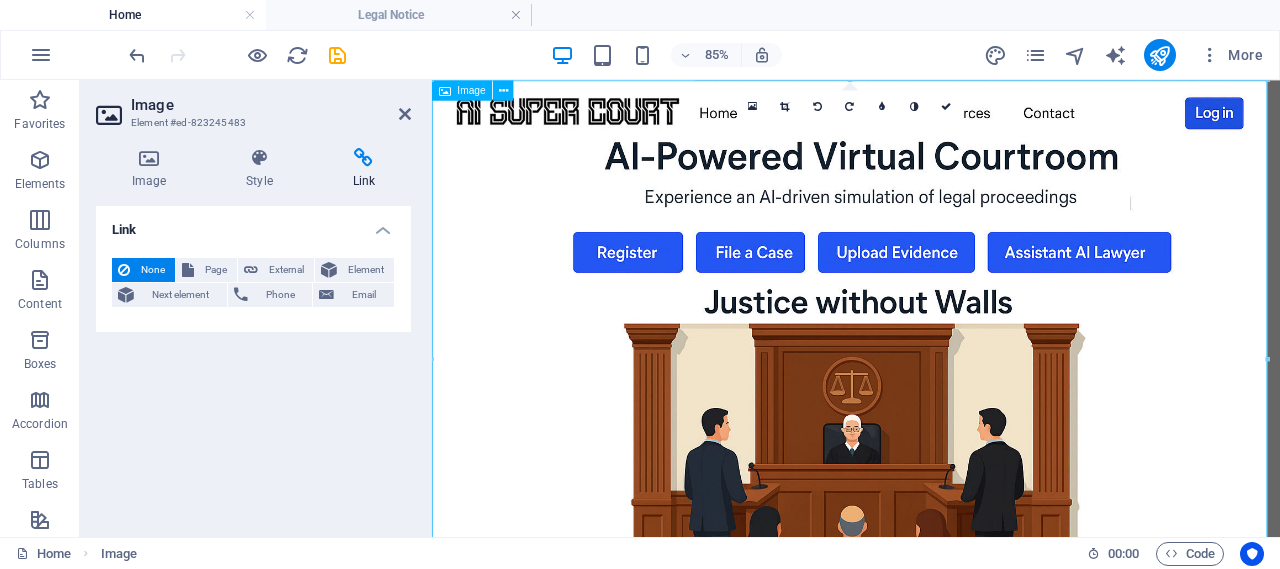 click at bounding box center [931, 412] 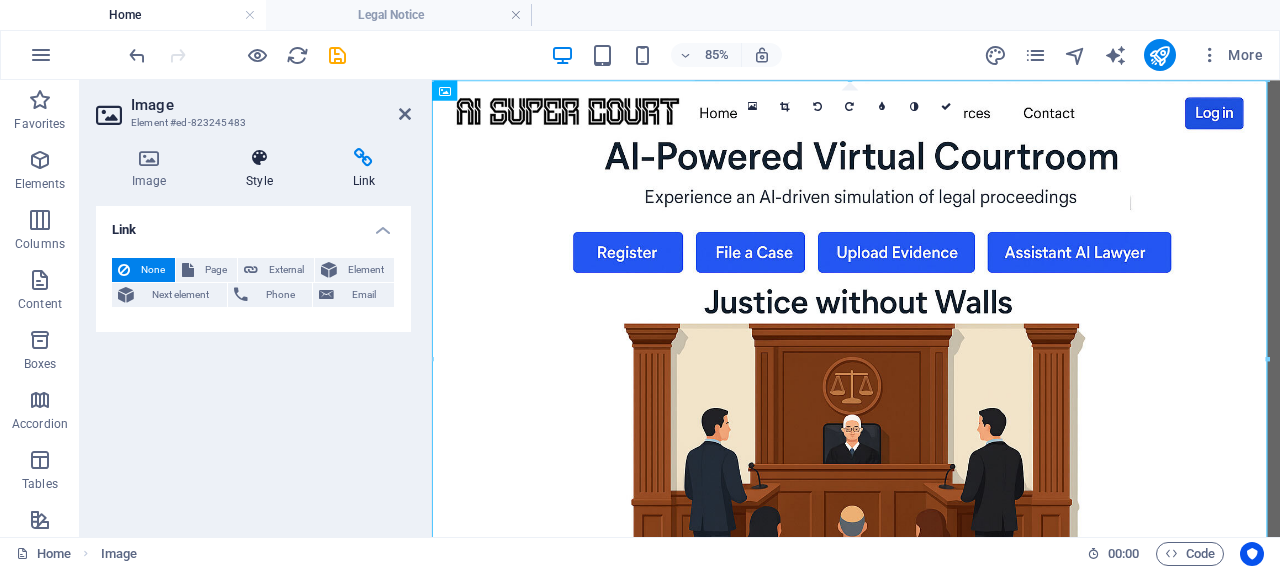 click on "Style" at bounding box center [263, 169] 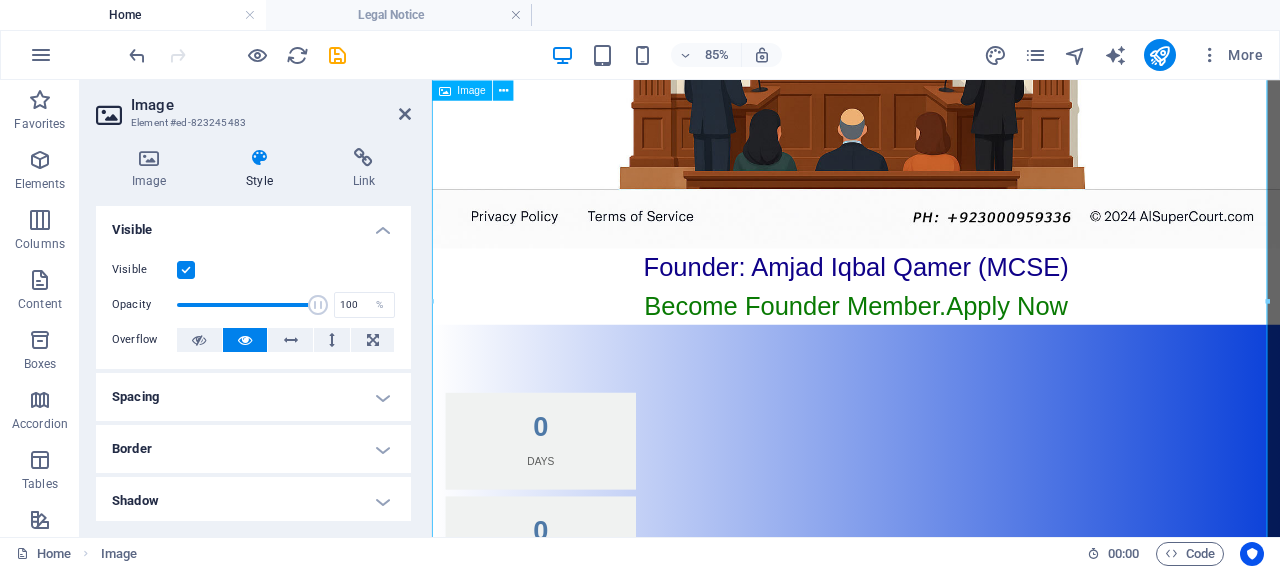 scroll, scrollTop: 0, scrollLeft: 0, axis: both 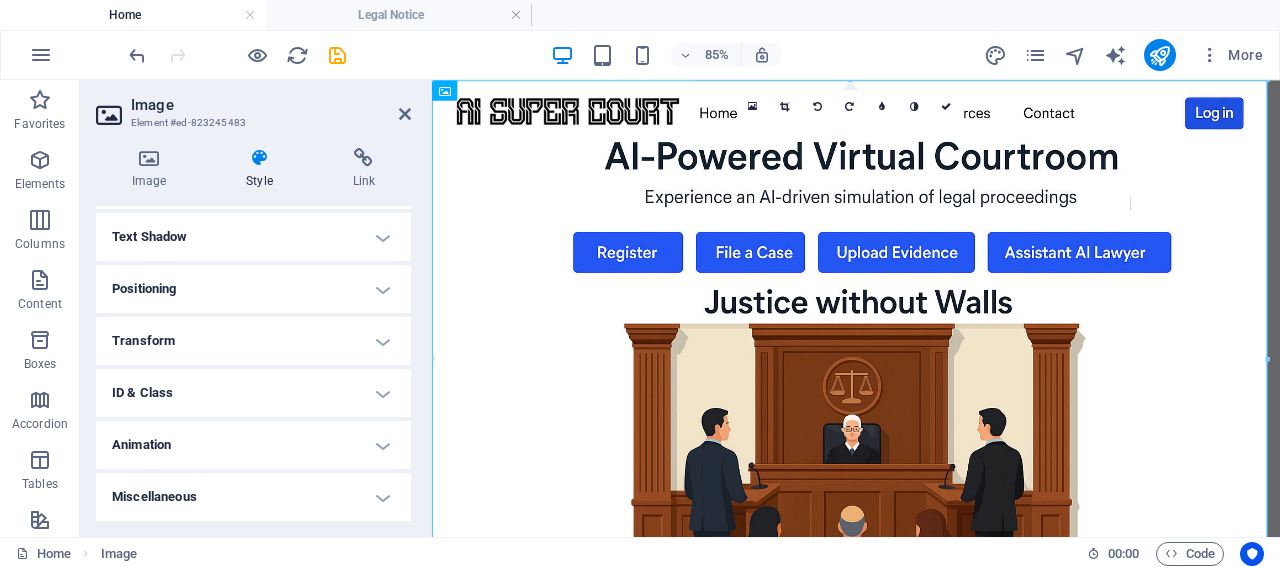 click on "Transform" at bounding box center (253, 341) 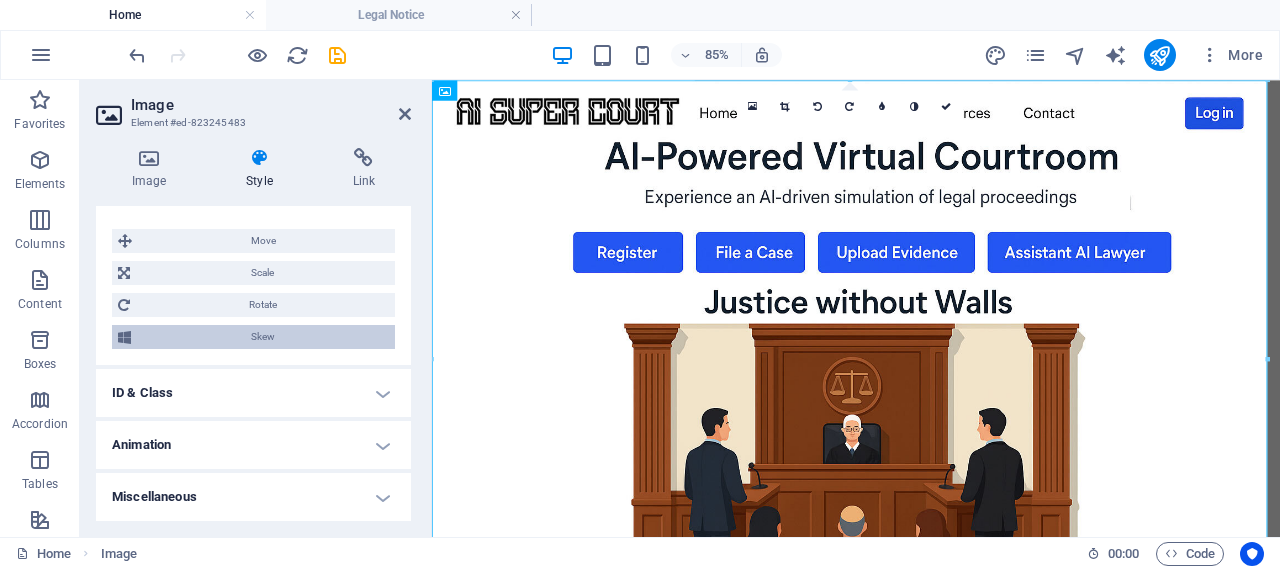 scroll, scrollTop: 223, scrollLeft: 0, axis: vertical 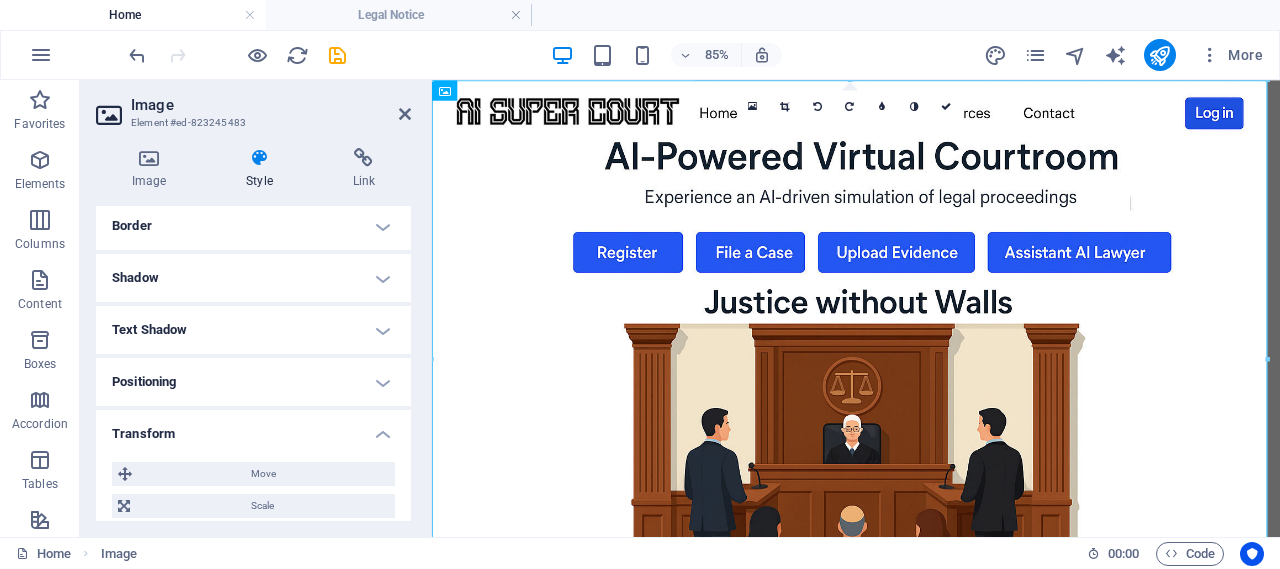 click on "Positioning" at bounding box center [253, 382] 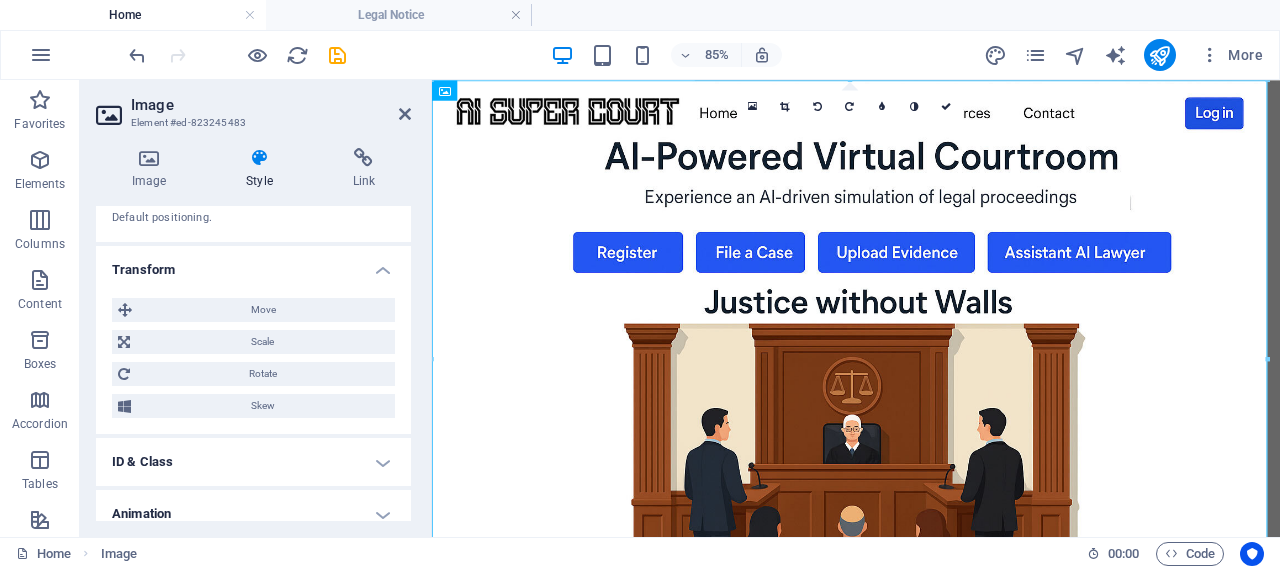 scroll, scrollTop: 525, scrollLeft: 0, axis: vertical 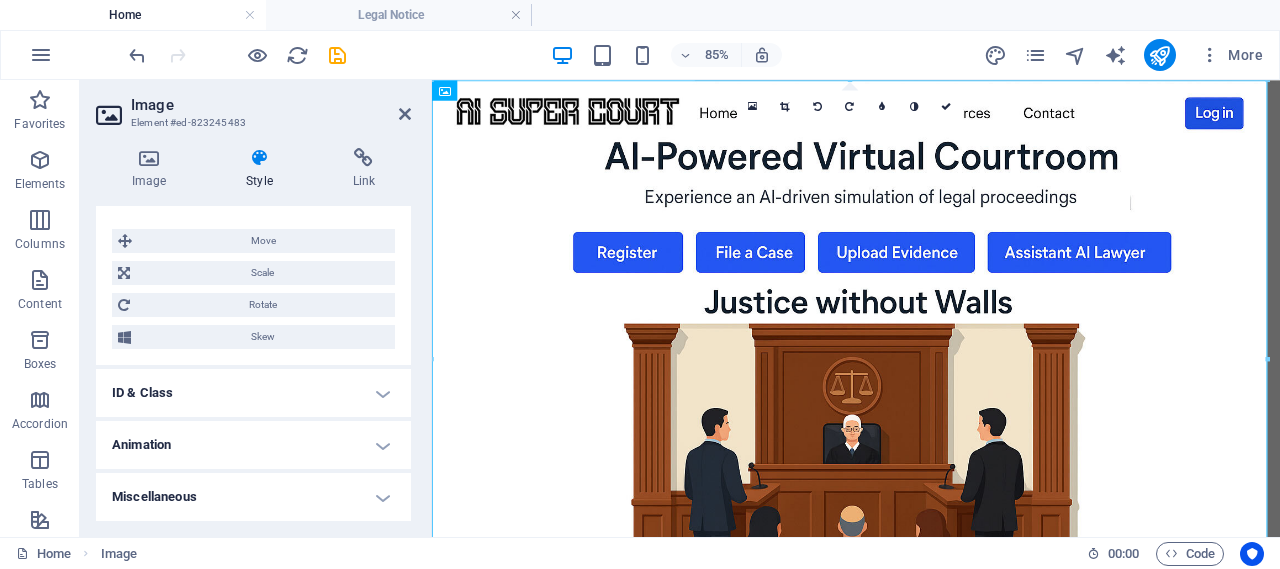 click on "ID & Class" at bounding box center [253, 393] 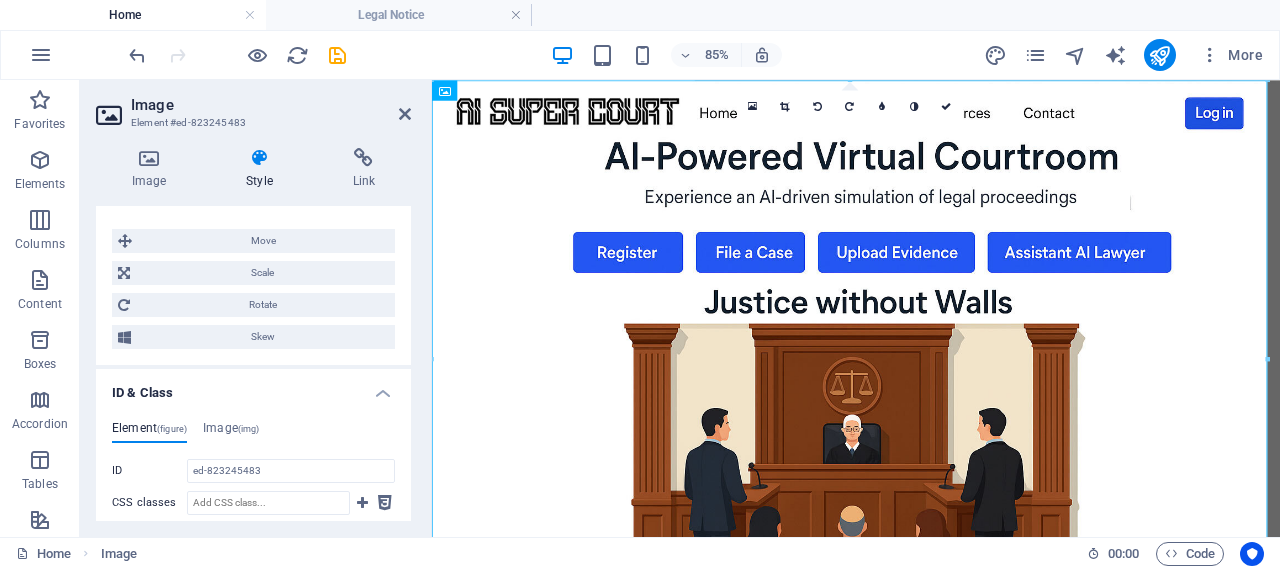 scroll, scrollTop: 705, scrollLeft: 0, axis: vertical 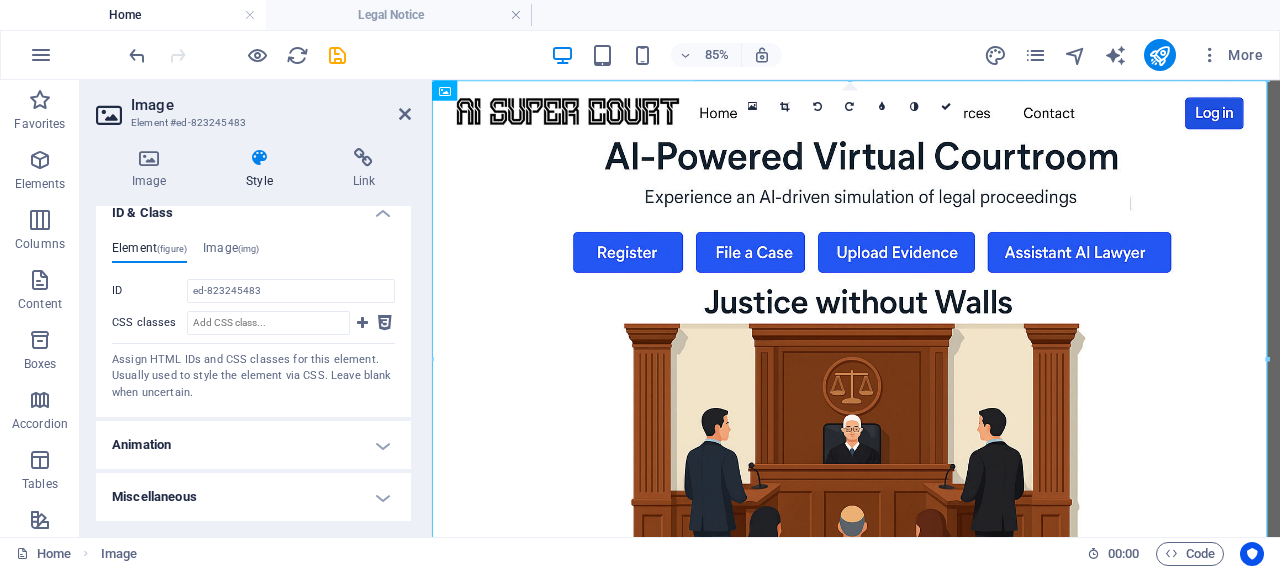 click on "Miscellaneous" at bounding box center (253, 497) 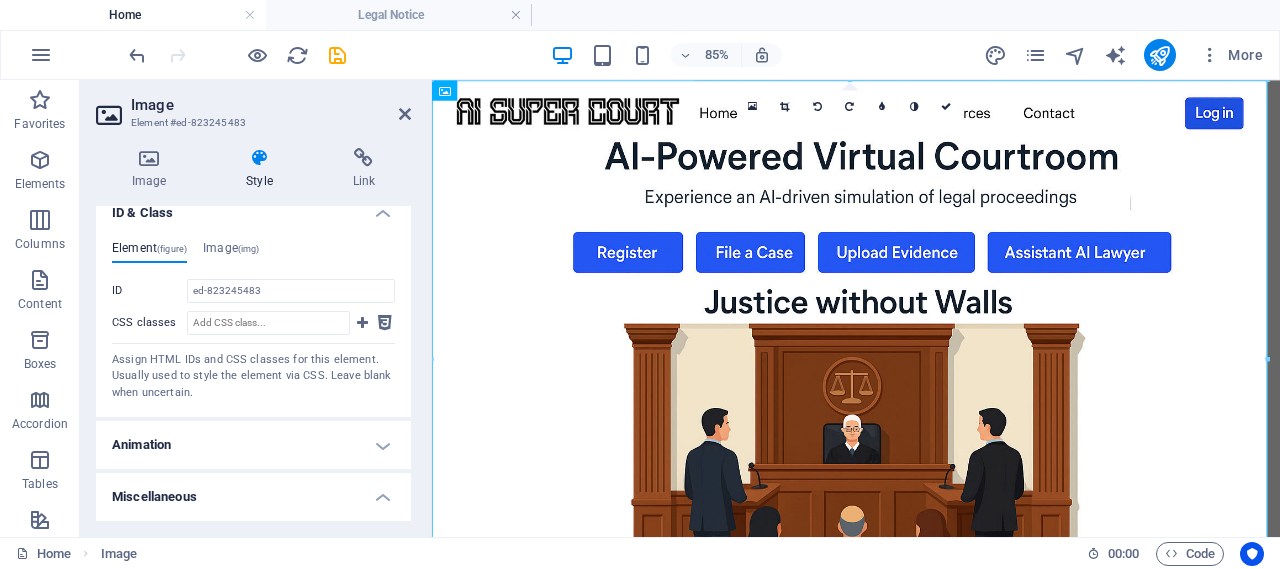 scroll, scrollTop: 829, scrollLeft: 0, axis: vertical 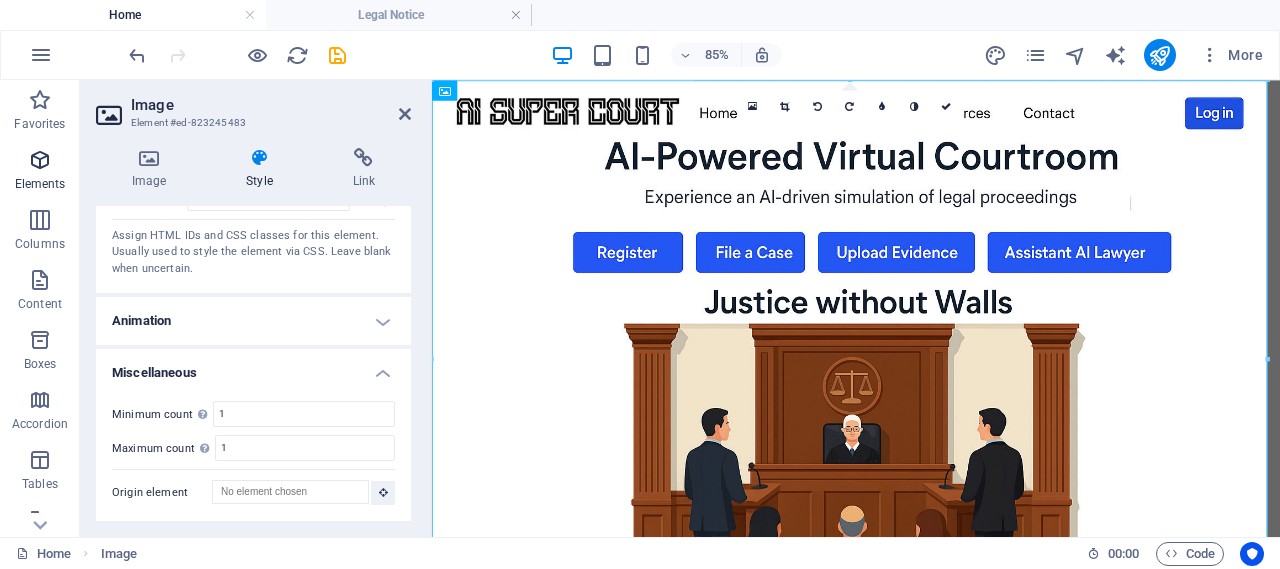 click at bounding box center (40, 160) 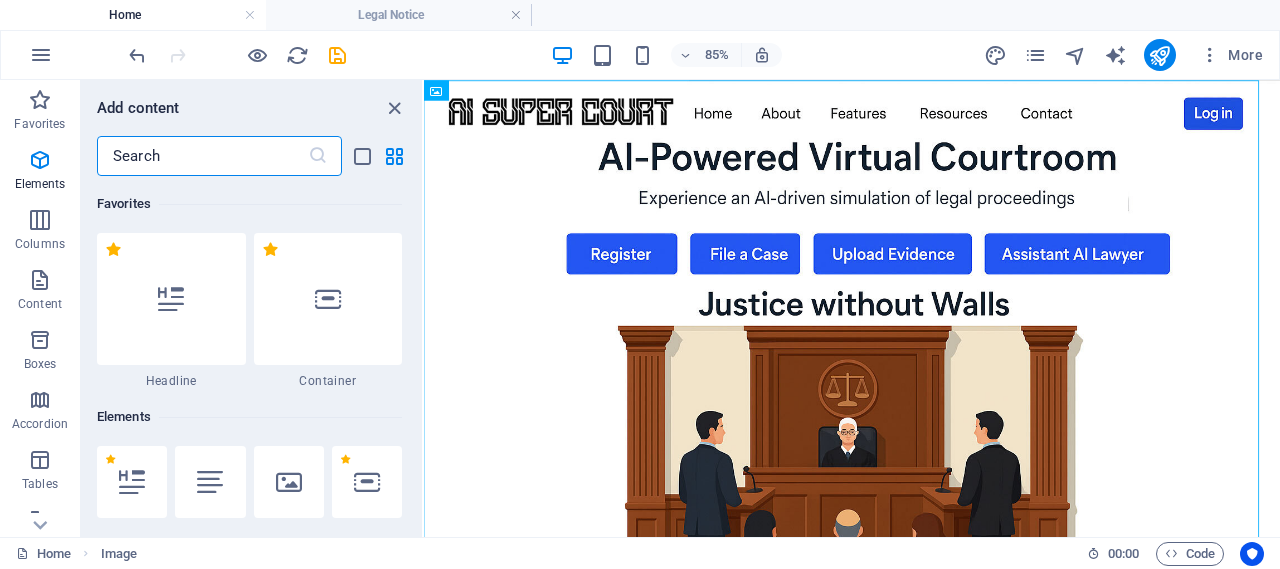 click at bounding box center (202, 156) 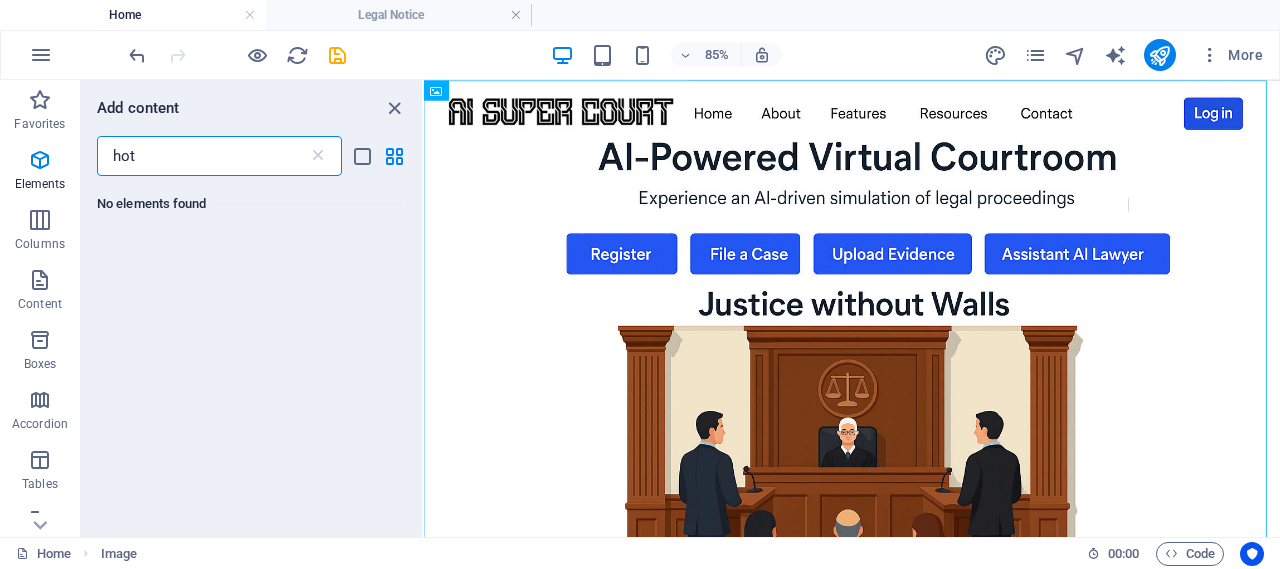 drag, startPoint x: 144, startPoint y: 152, endPoint x: 93, endPoint y: 154, distance: 51.0392 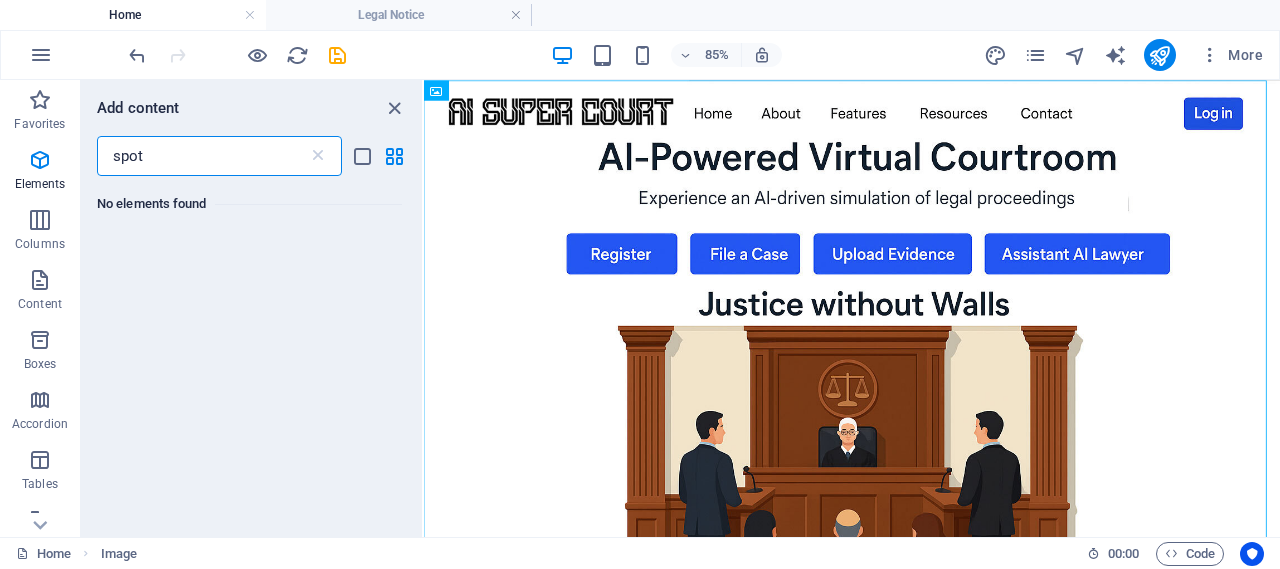 drag, startPoint x: 172, startPoint y: 152, endPoint x: 102, endPoint y: 155, distance: 70.064255 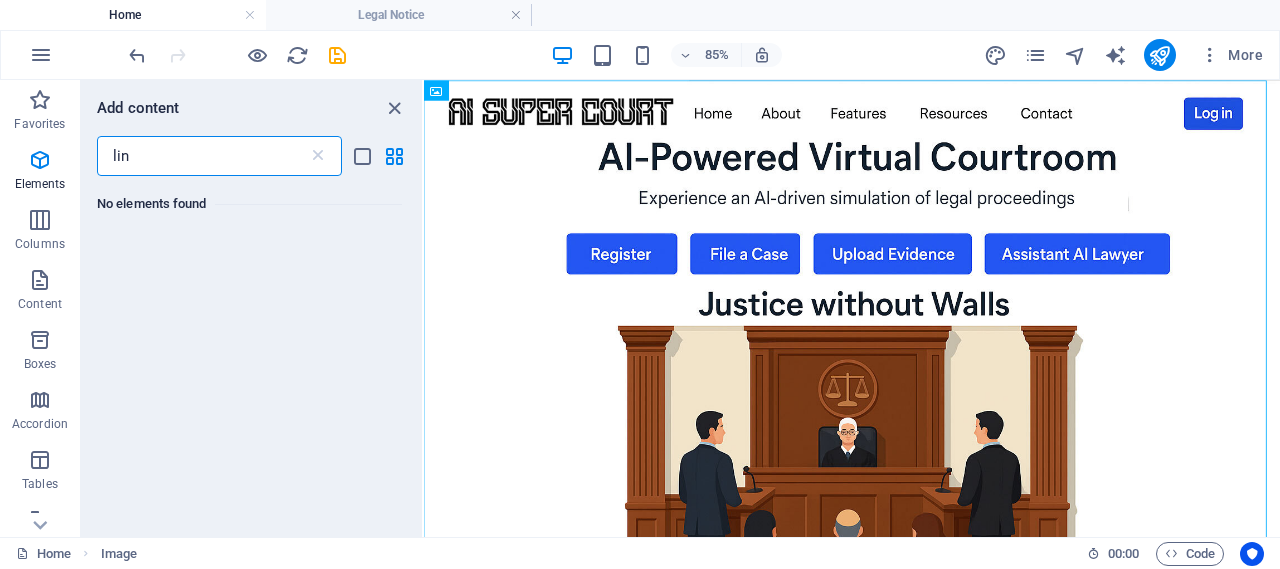 type on "link" 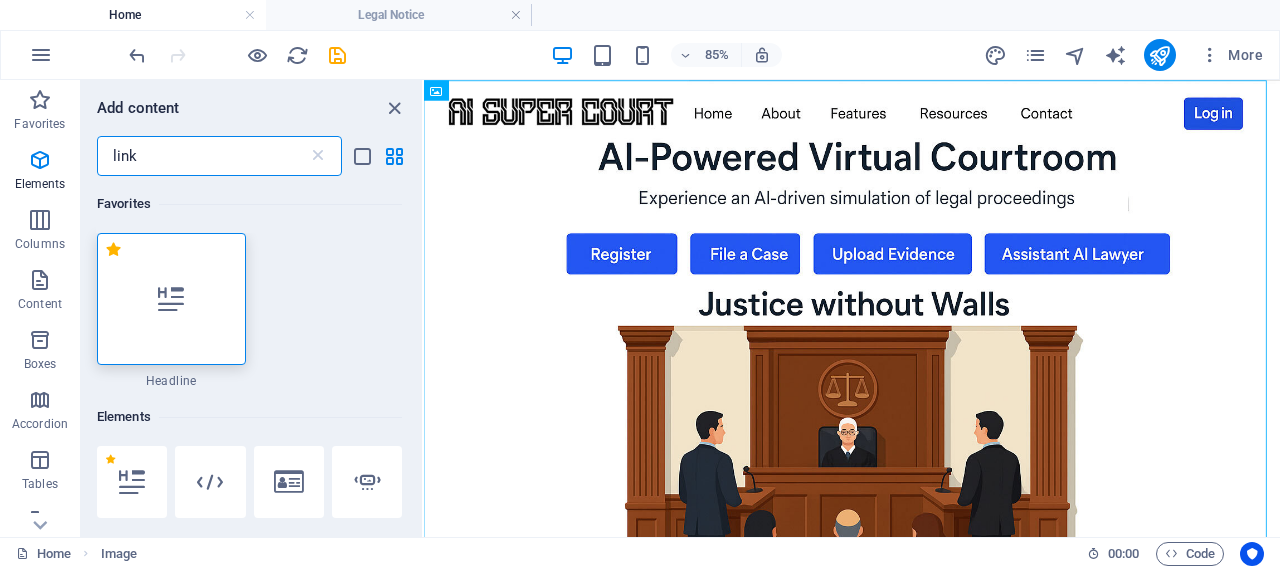 click on "link" at bounding box center (202, 156) 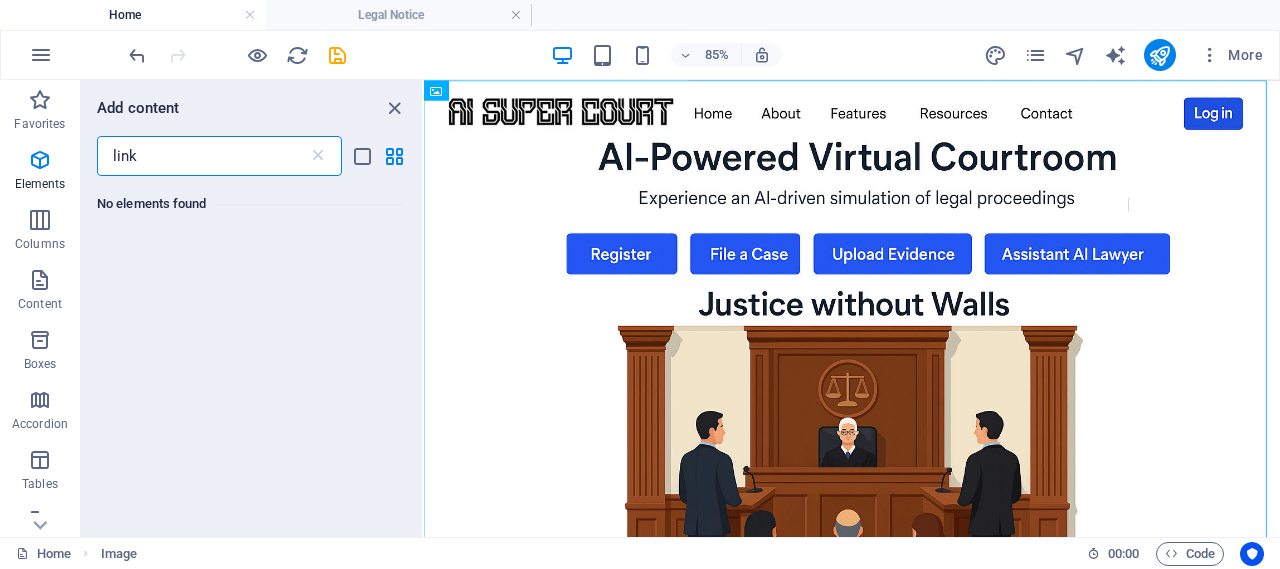 click on "link" at bounding box center (202, 156) 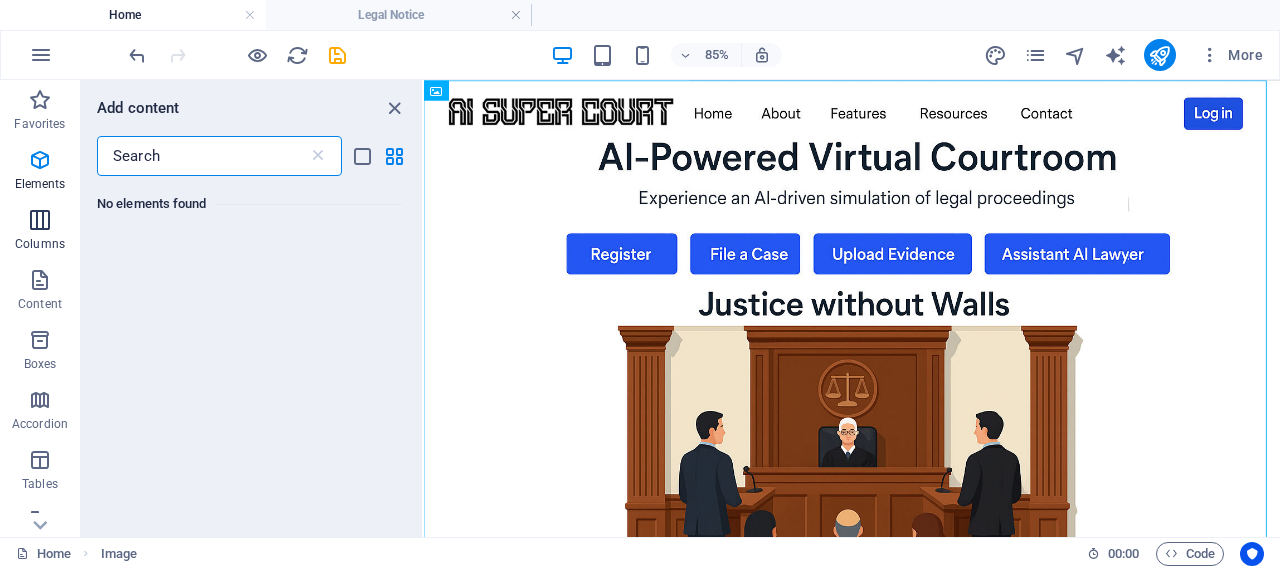 click at bounding box center [202, 156] 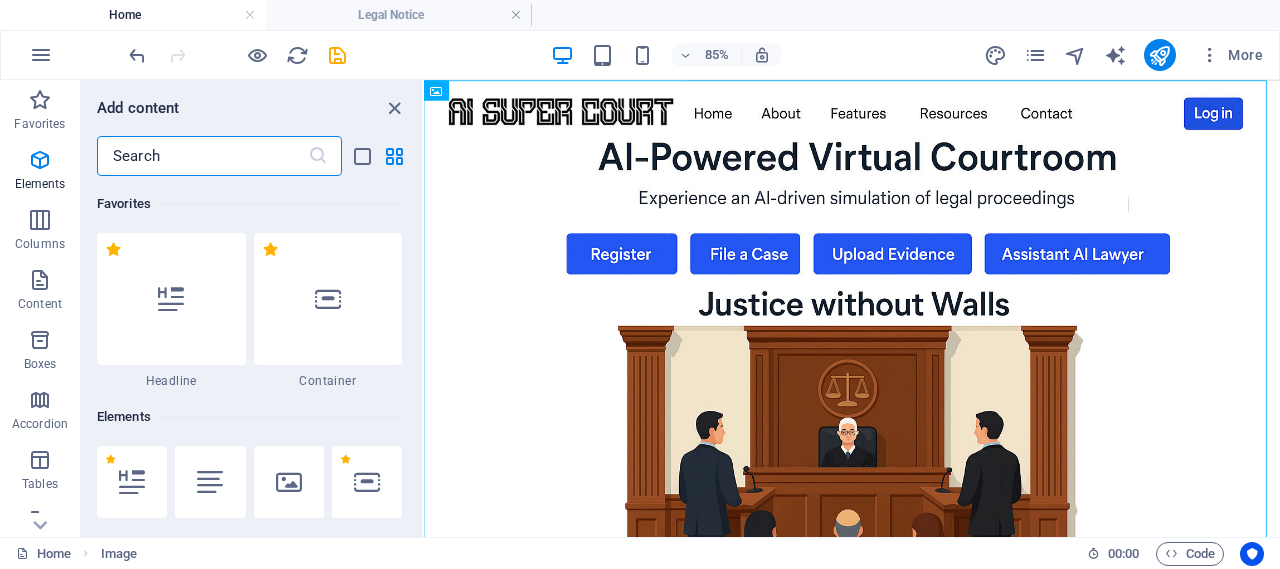 click at bounding box center [202, 156] 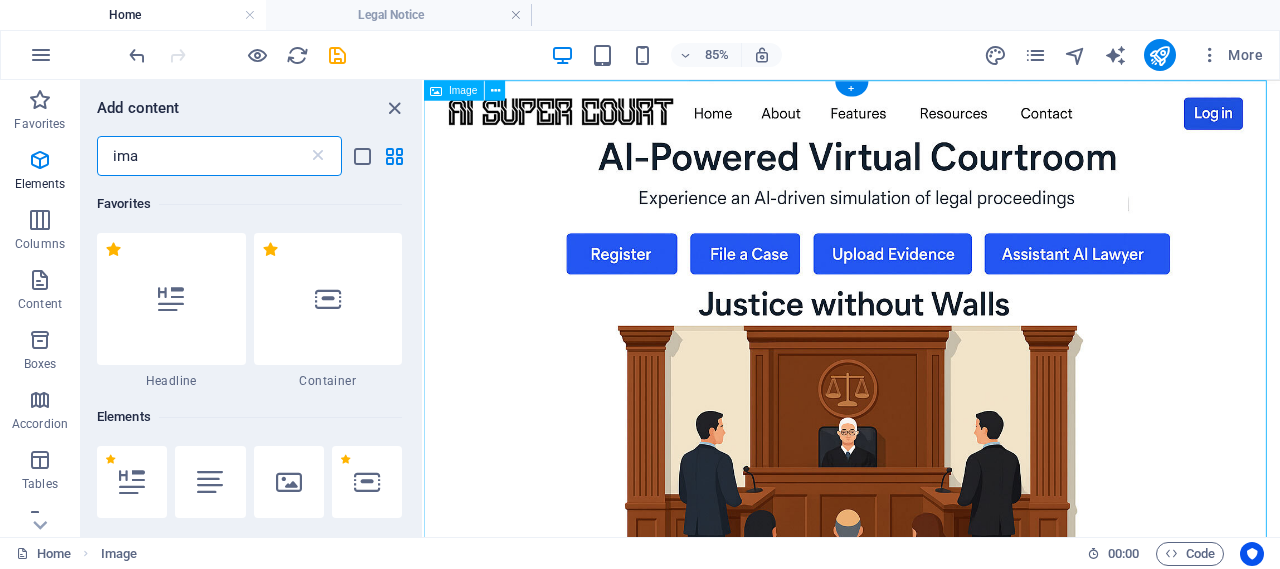 type on "ima" 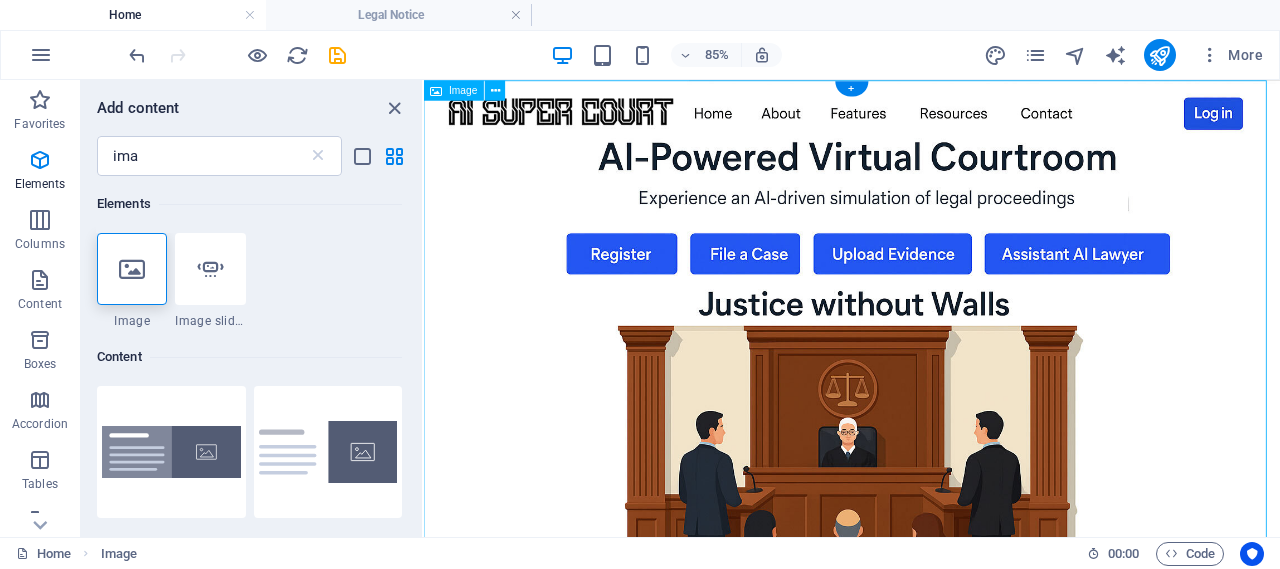 click at bounding box center [927, 415] 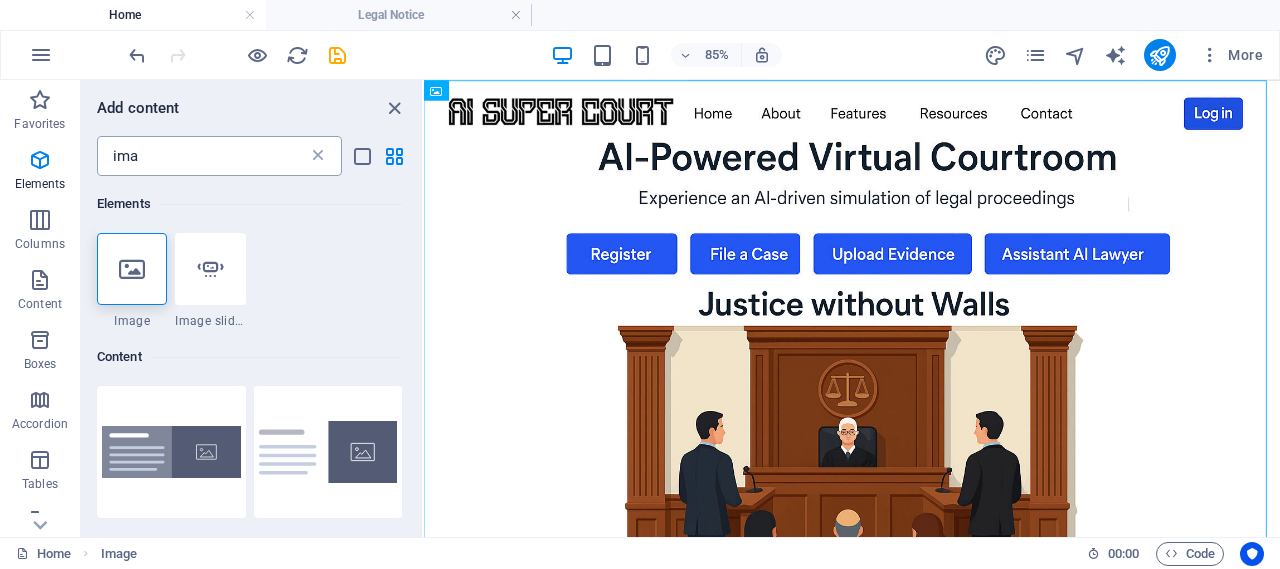 drag, startPoint x: 320, startPoint y: 158, endPoint x: 111, endPoint y: 183, distance: 210.4899 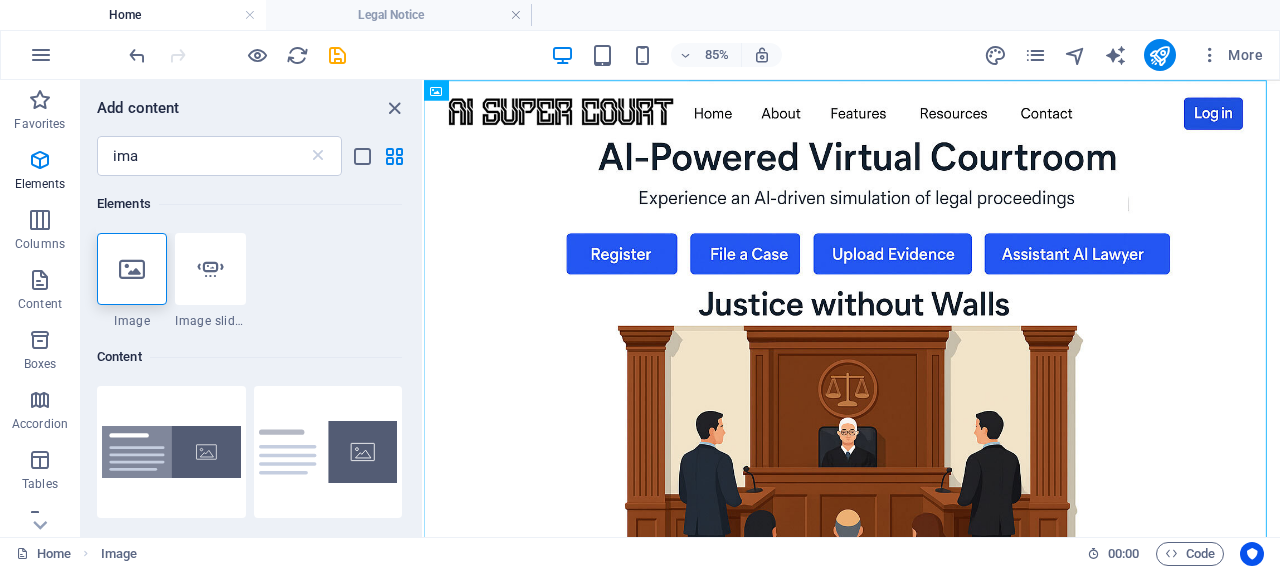 click at bounding box center [318, 156] 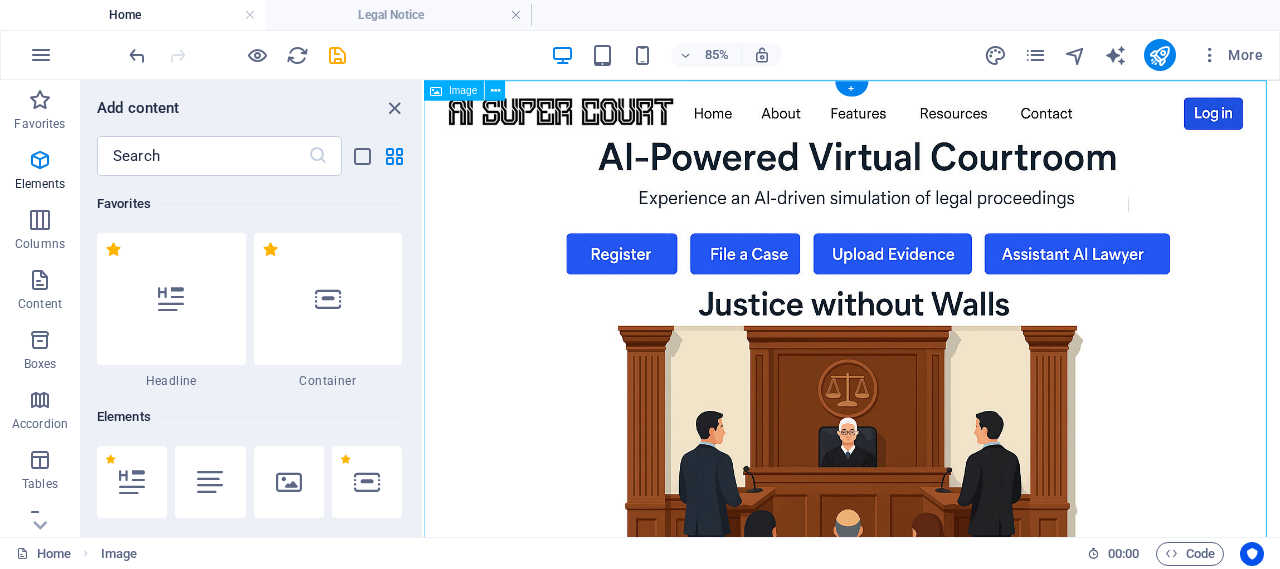 click at bounding box center (927, 415) 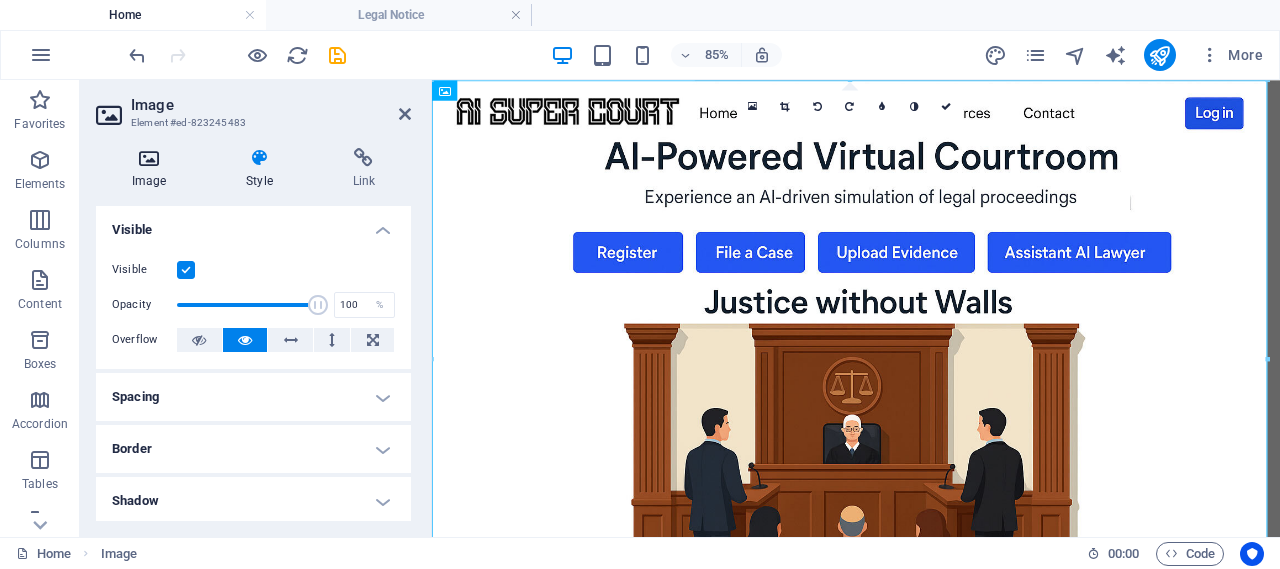 click on "Image" at bounding box center [153, 169] 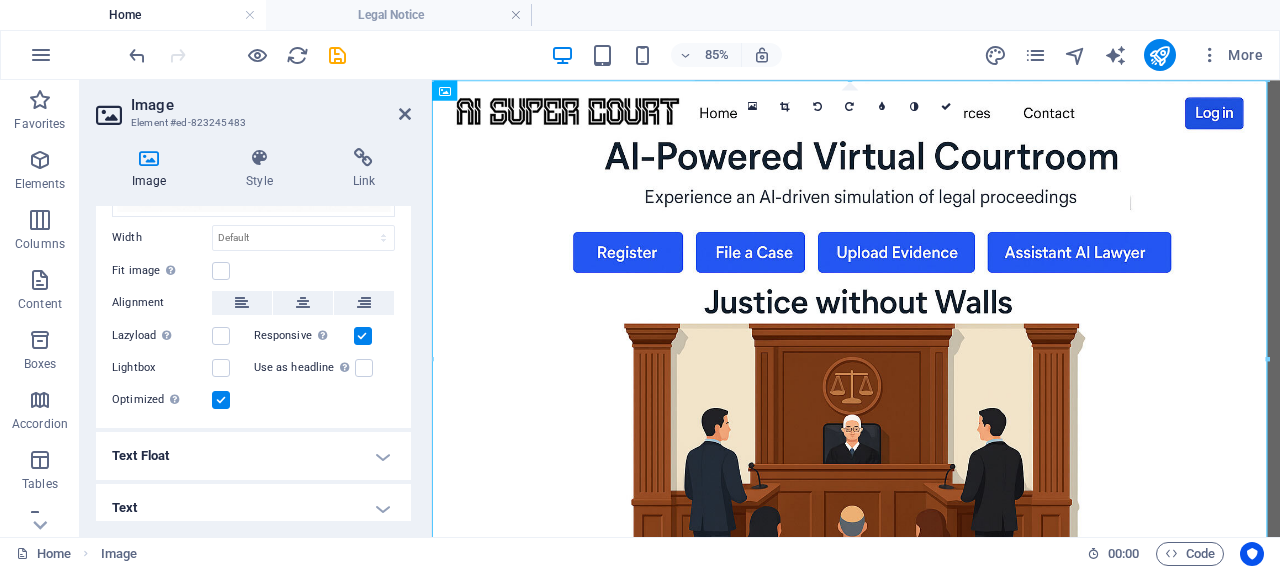 scroll, scrollTop: 241, scrollLeft: 0, axis: vertical 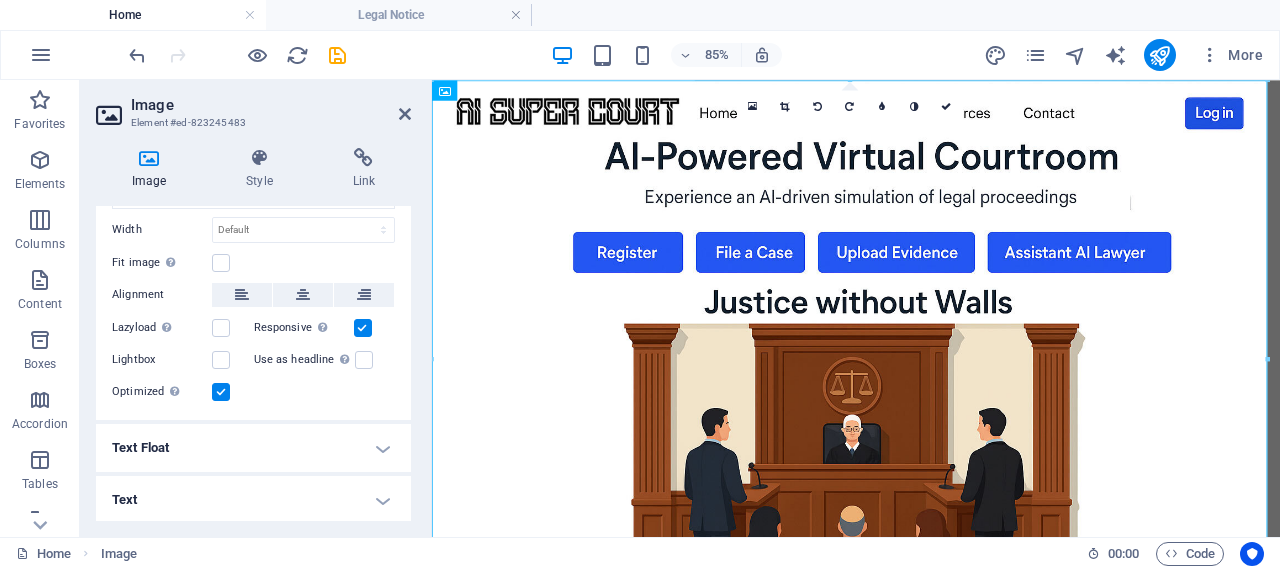 click on "Text Float" at bounding box center (253, 448) 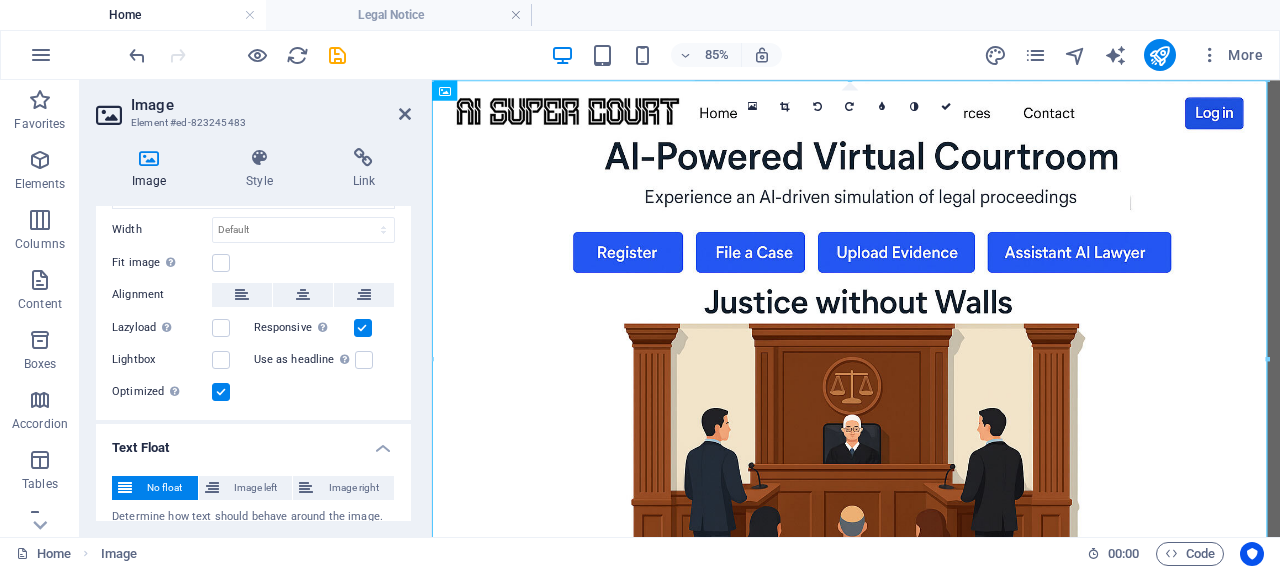 scroll, scrollTop: 311, scrollLeft: 0, axis: vertical 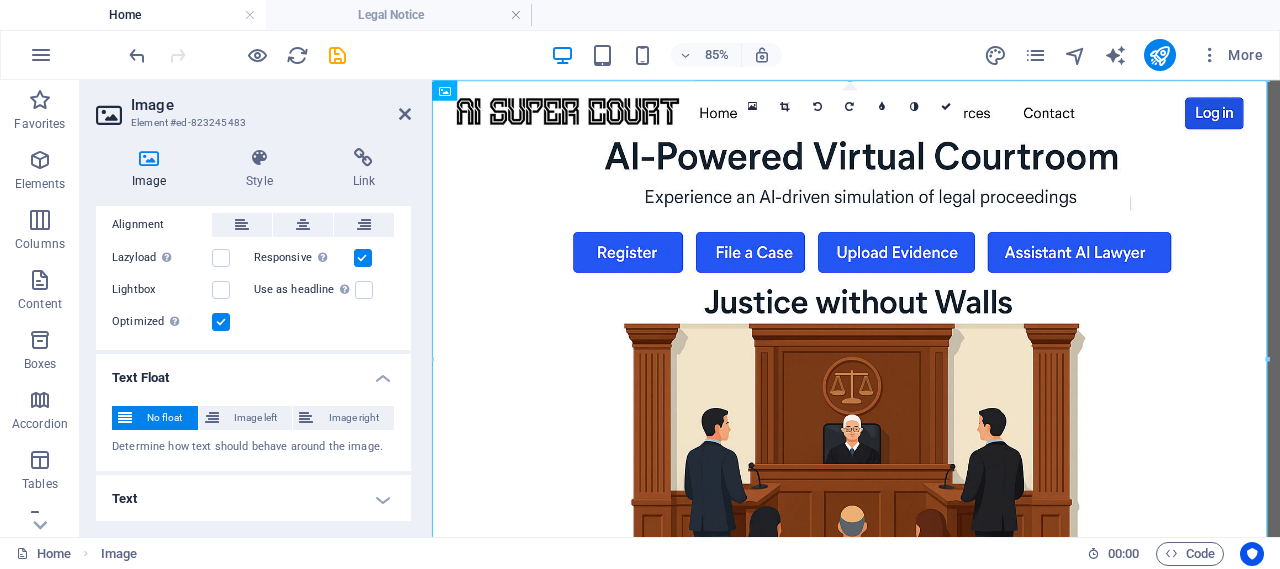 click on "Text" at bounding box center [253, 499] 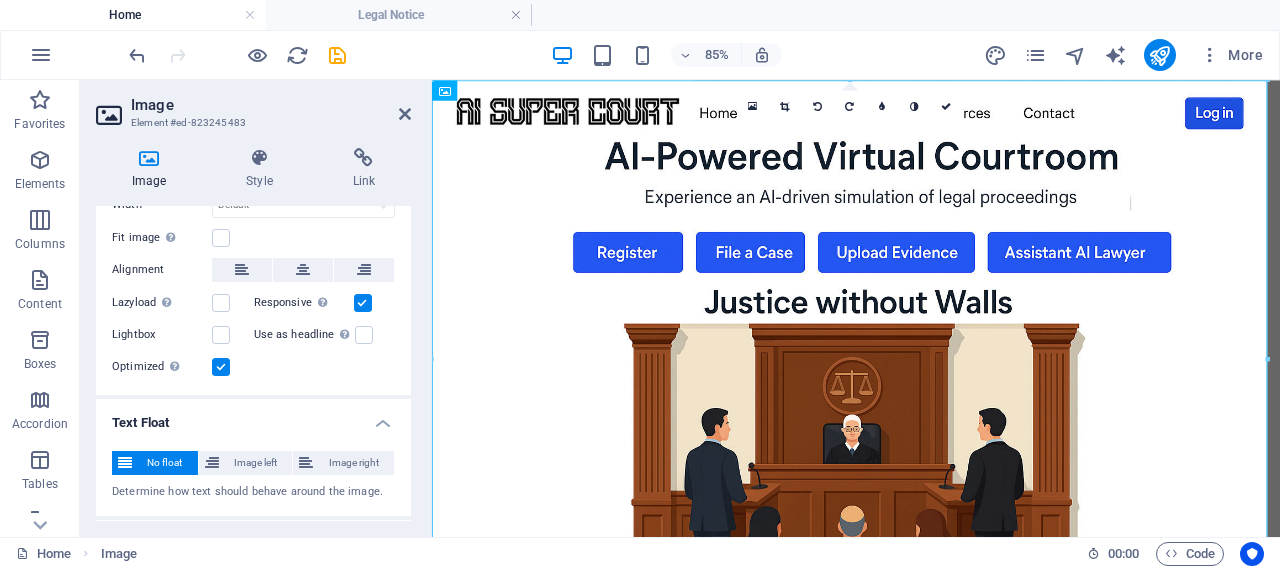 scroll, scrollTop: 0, scrollLeft: 0, axis: both 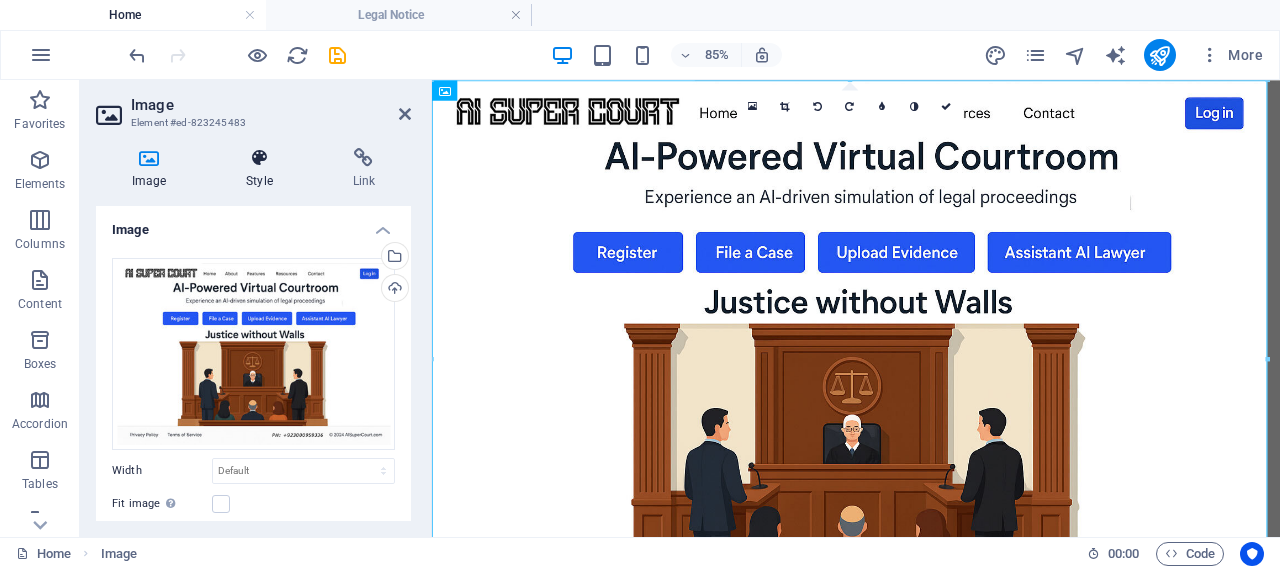 click on "Style" at bounding box center [263, 169] 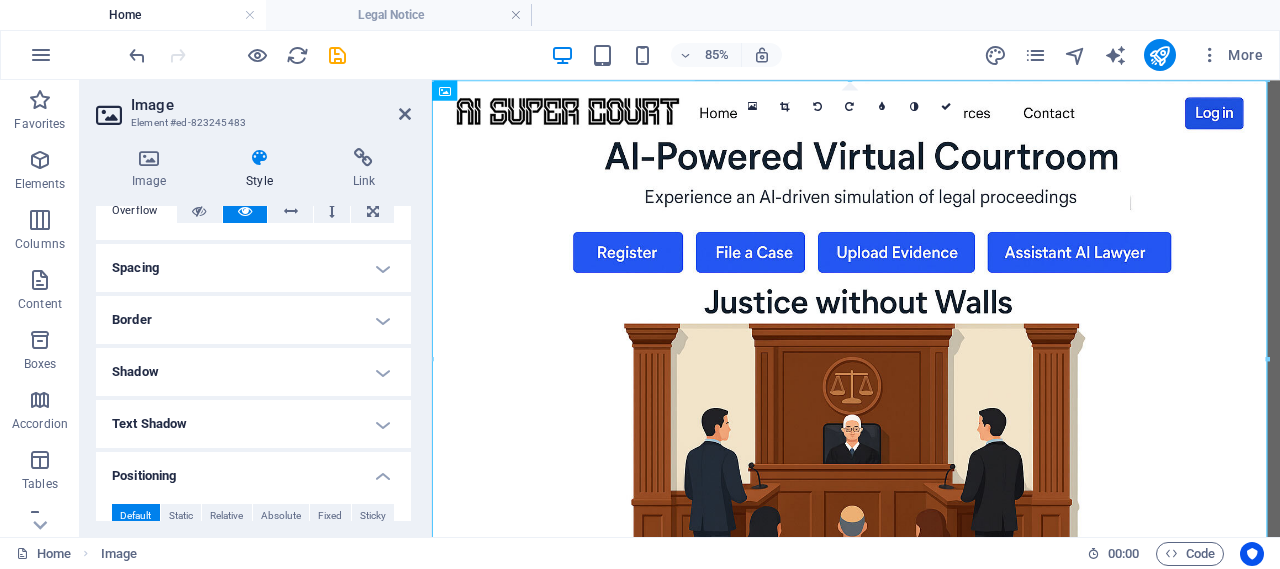 scroll, scrollTop: 0, scrollLeft: 0, axis: both 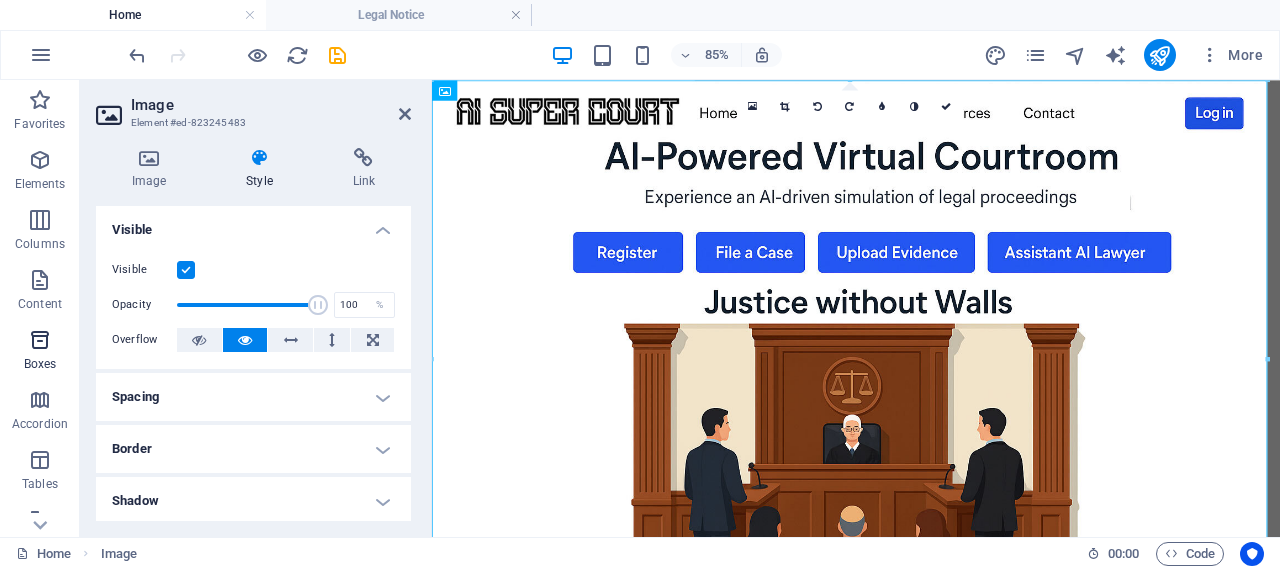 click at bounding box center (40, 340) 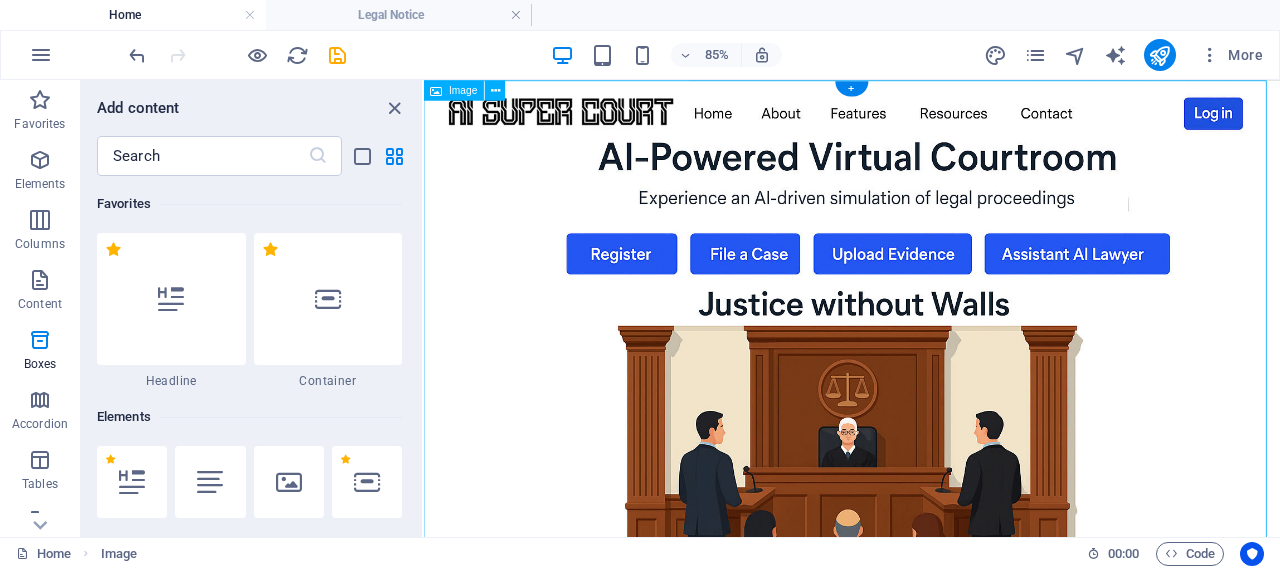 scroll, scrollTop: 5516, scrollLeft: 0, axis: vertical 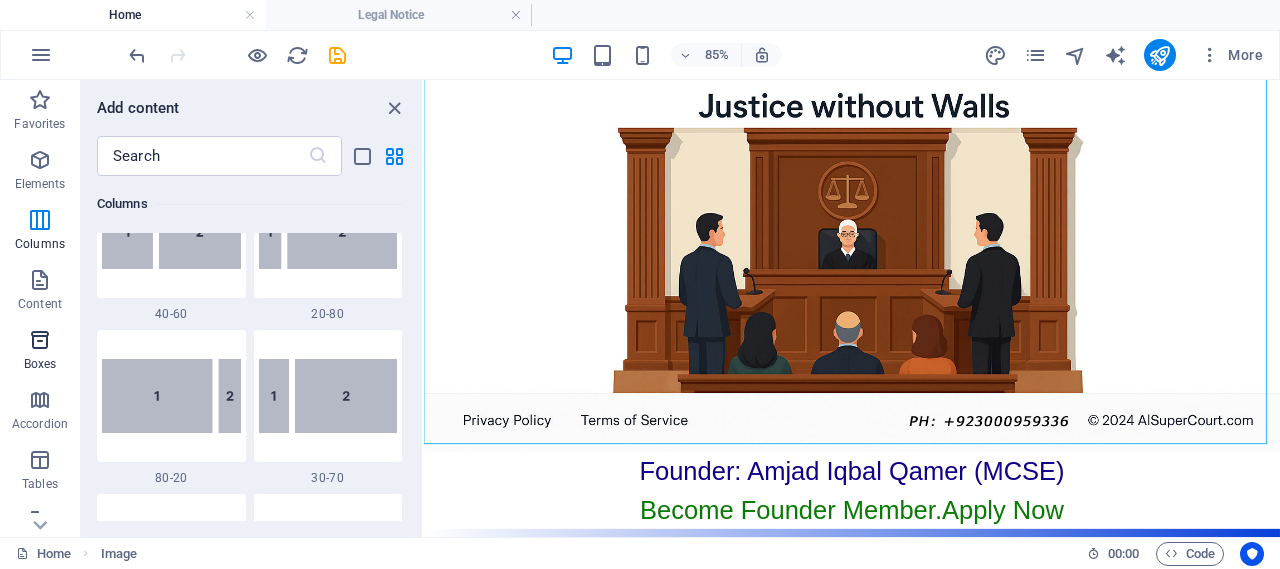click at bounding box center (40, 340) 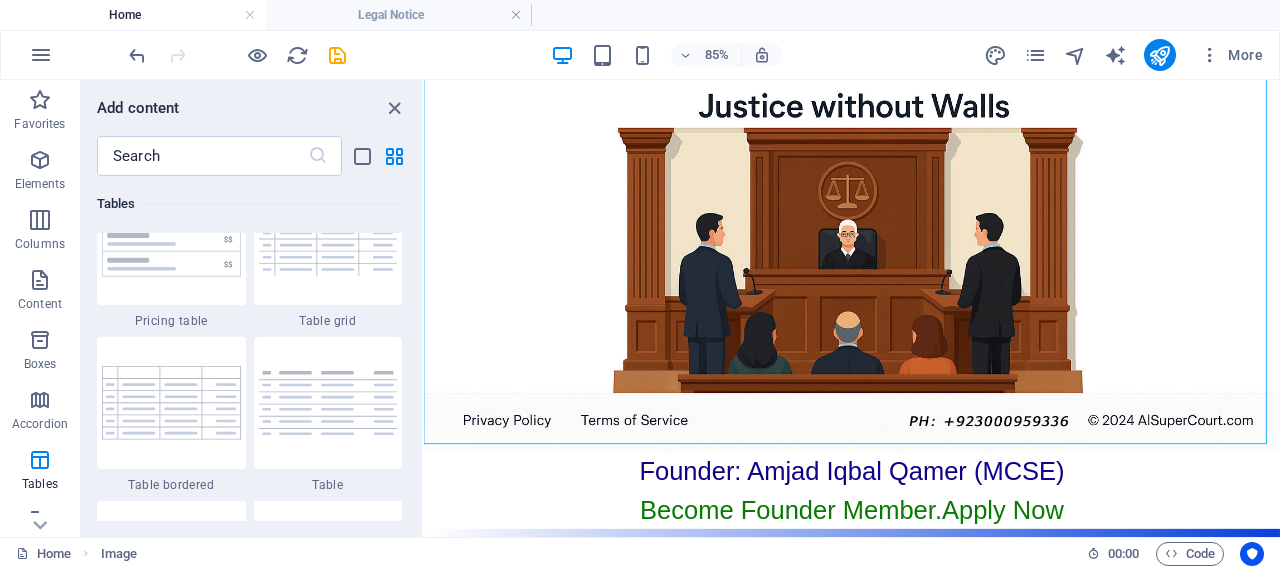 scroll, scrollTop: 7383, scrollLeft: 0, axis: vertical 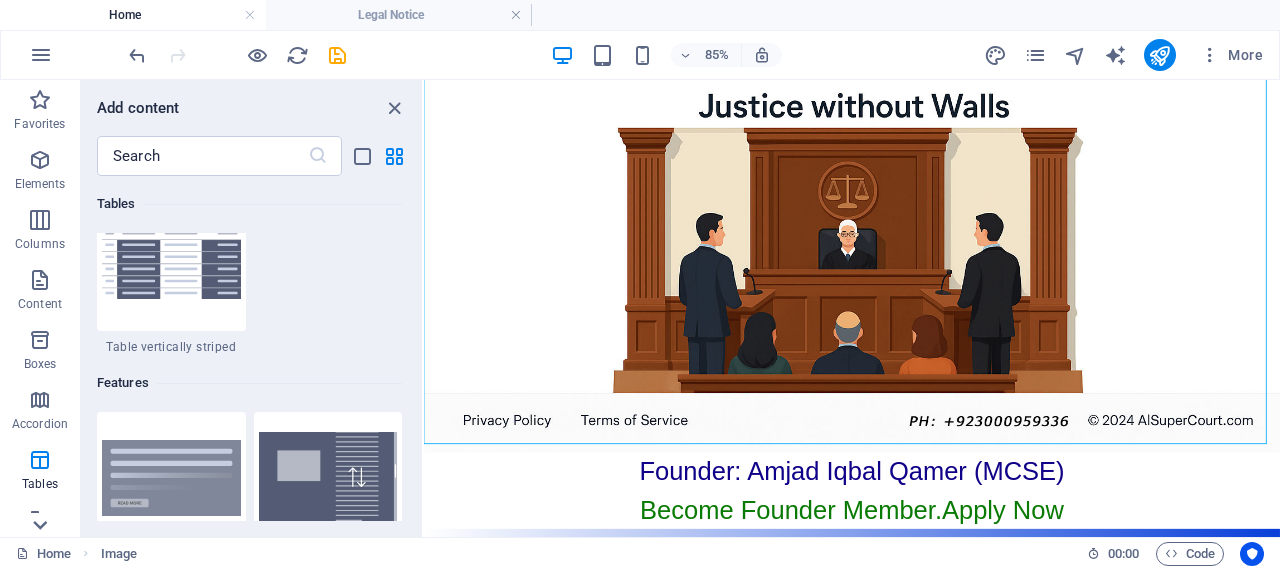click 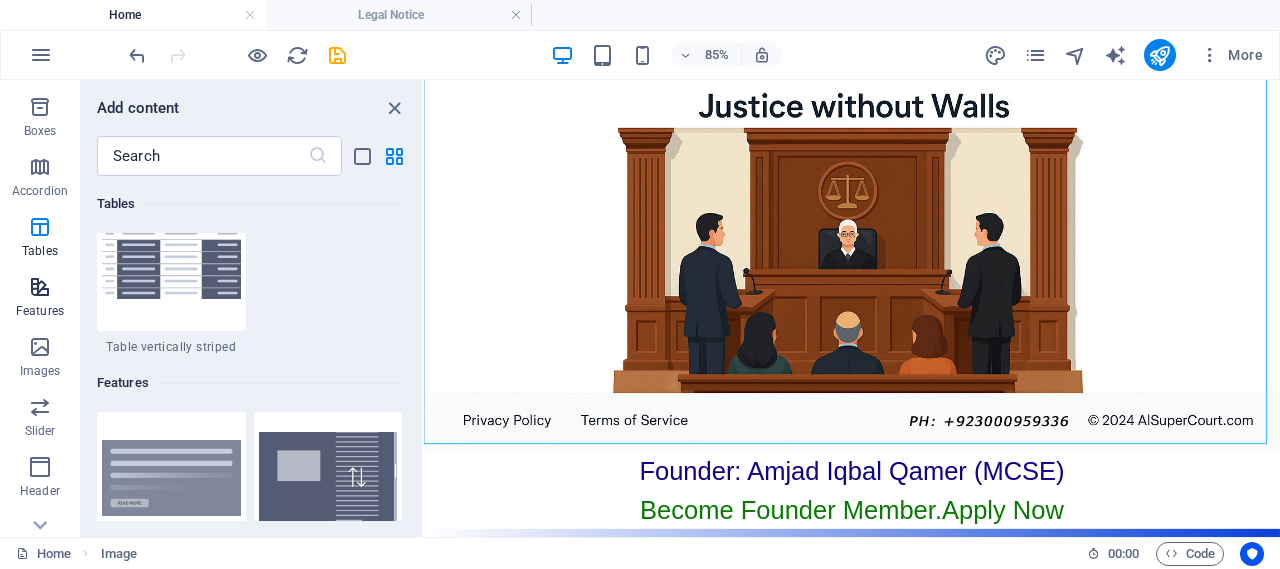 scroll, scrollTop: 443, scrollLeft: 0, axis: vertical 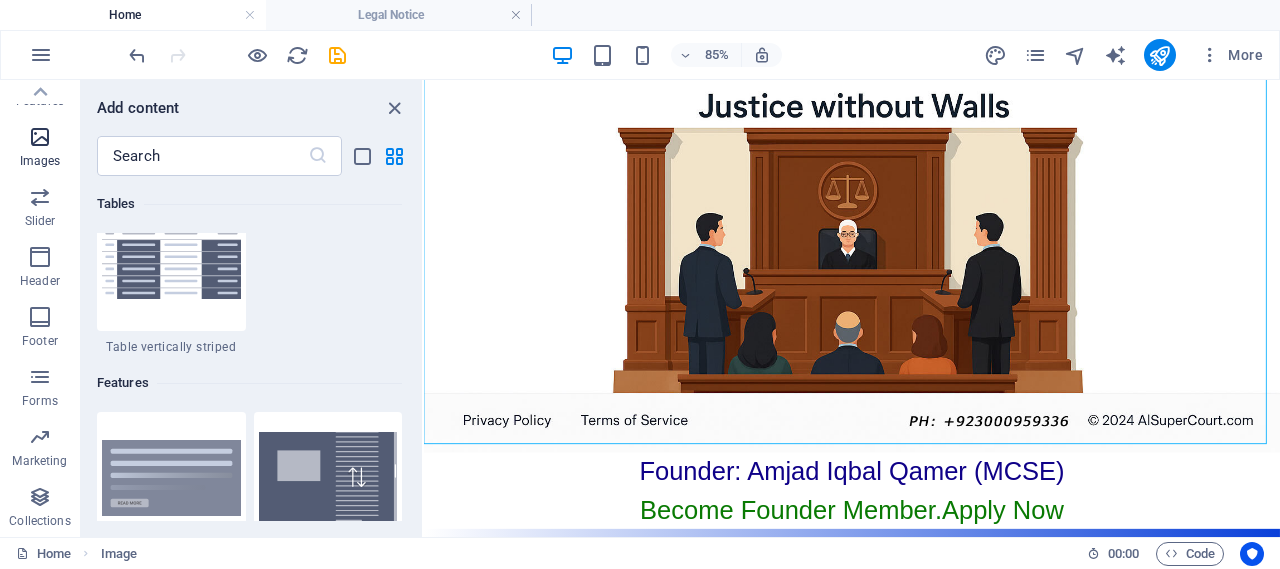 click at bounding box center [40, 137] 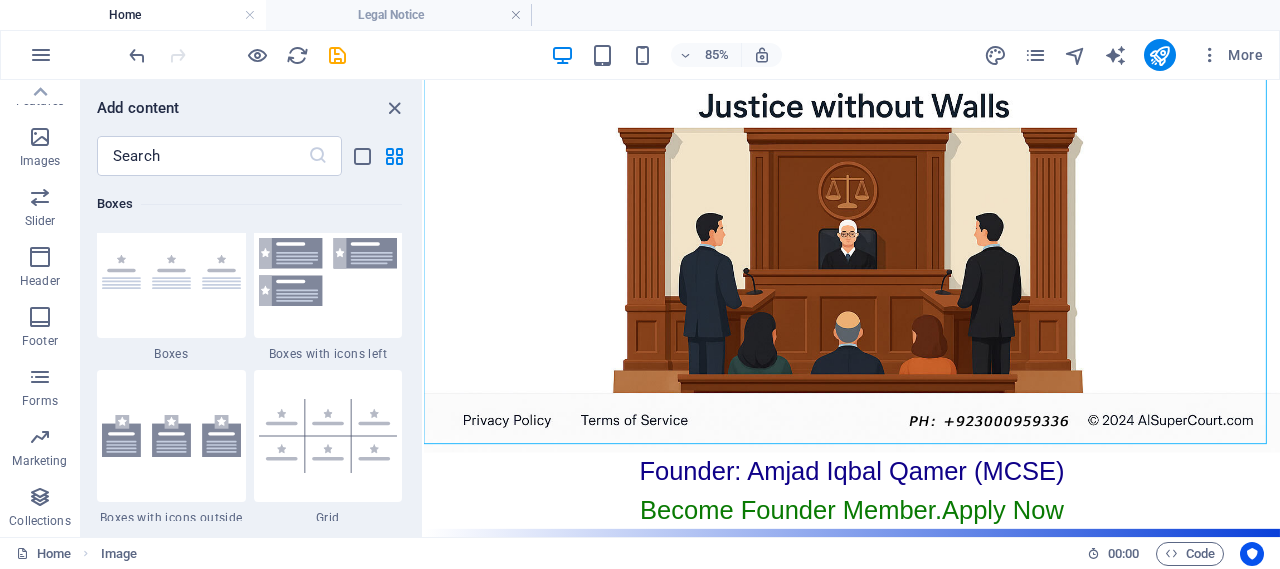 scroll, scrollTop: 4774, scrollLeft: 0, axis: vertical 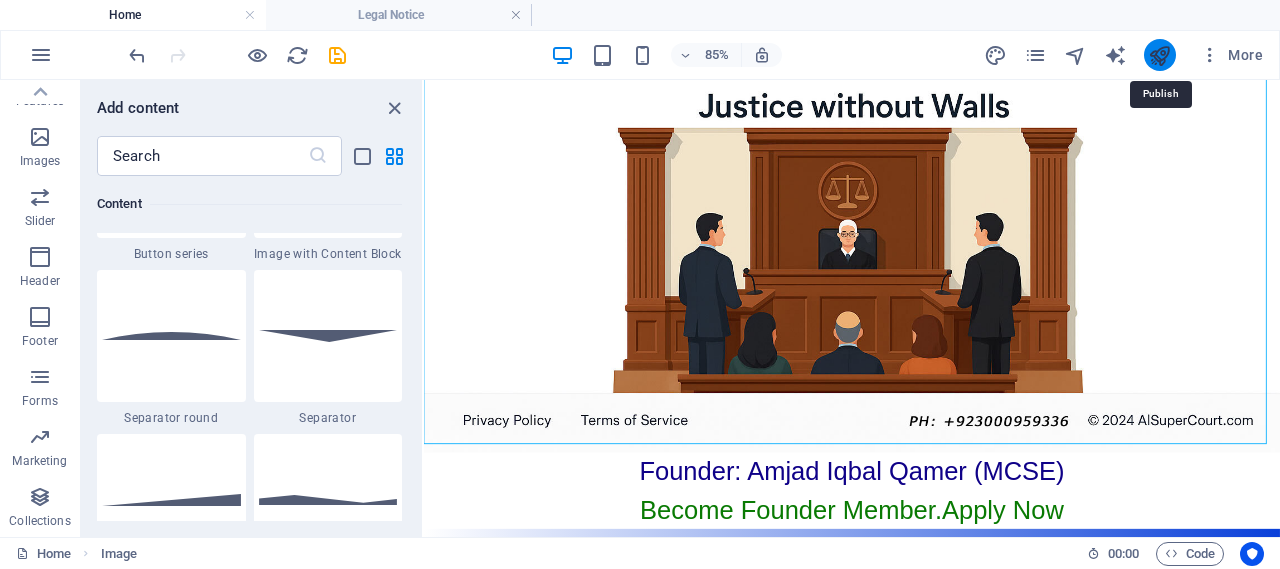 drag, startPoint x: 1162, startPoint y: 56, endPoint x: 1296, endPoint y: 139, distance: 157.62297 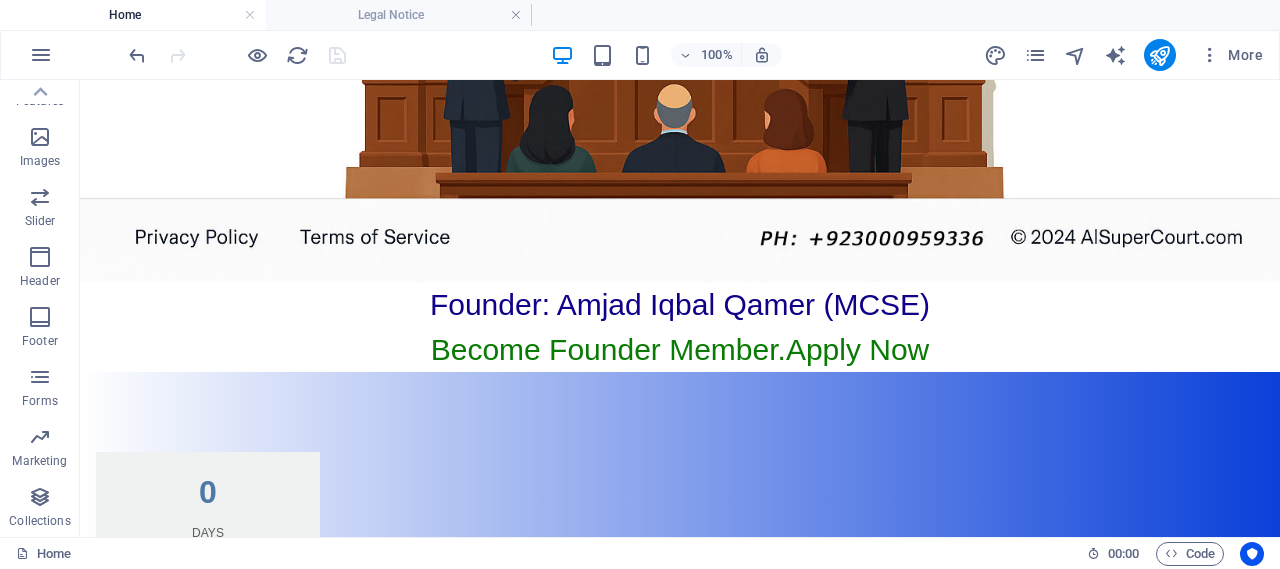 scroll, scrollTop: 601, scrollLeft: 0, axis: vertical 